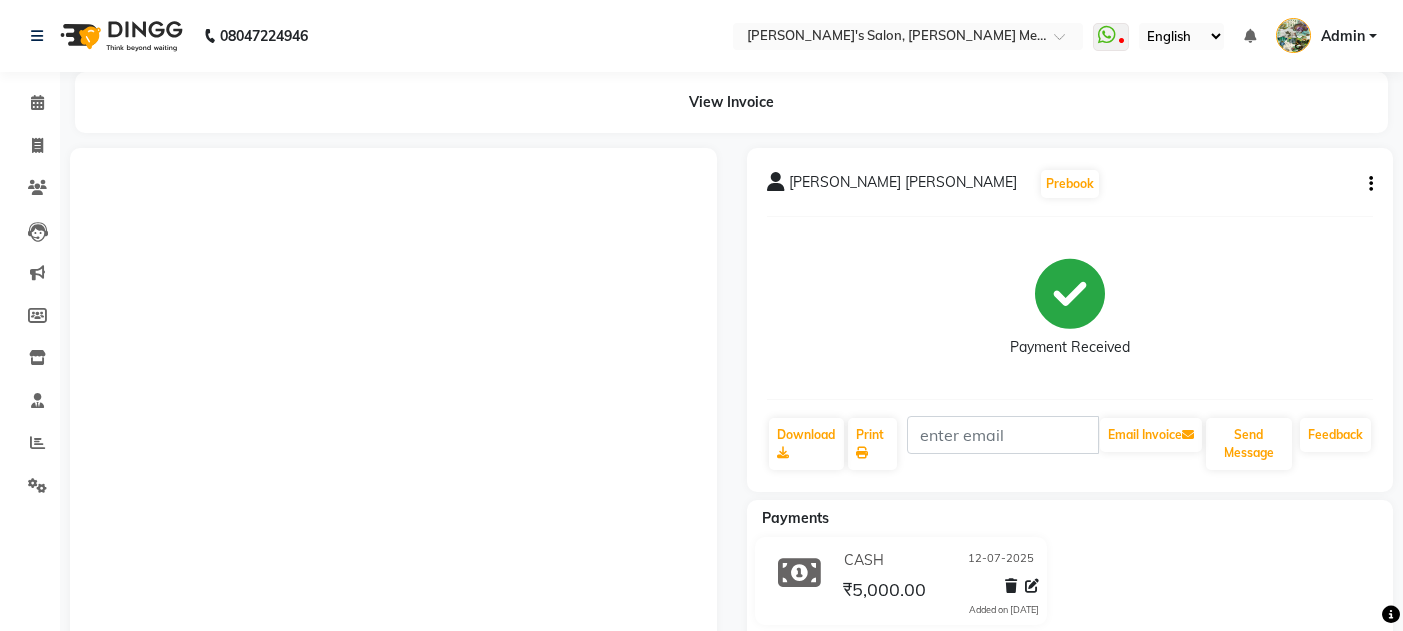 scroll, scrollTop: 0, scrollLeft: 0, axis: both 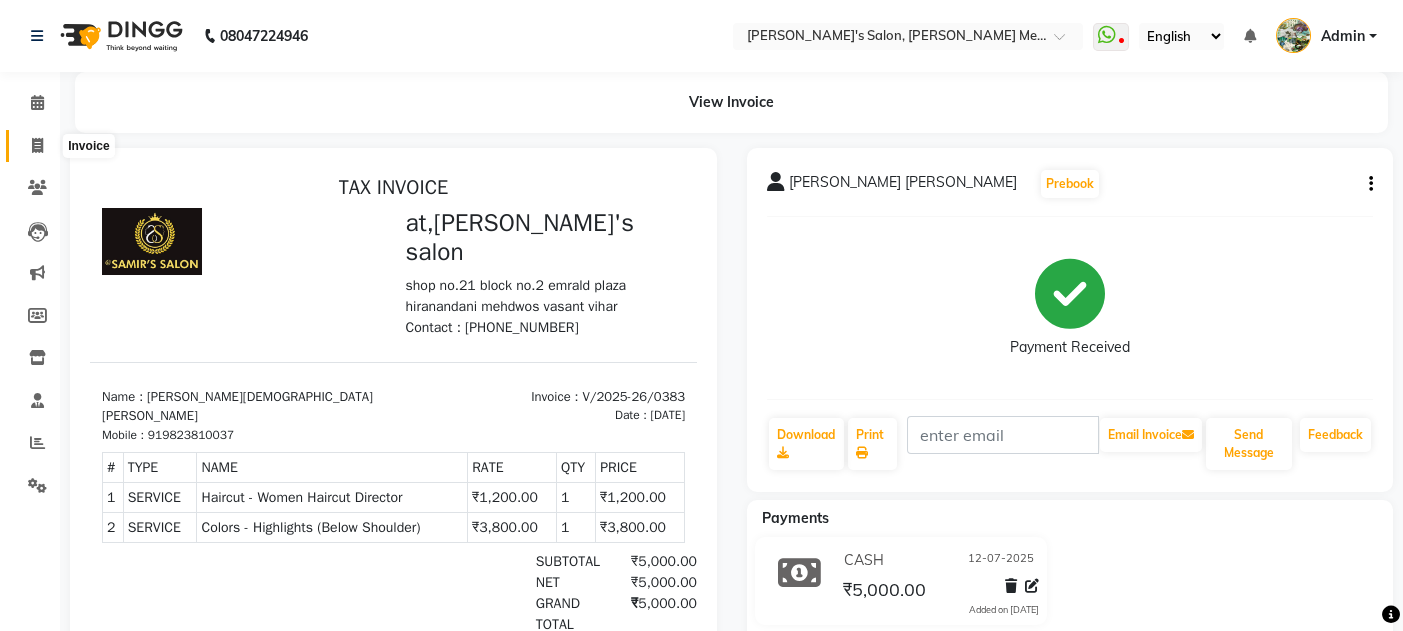 click 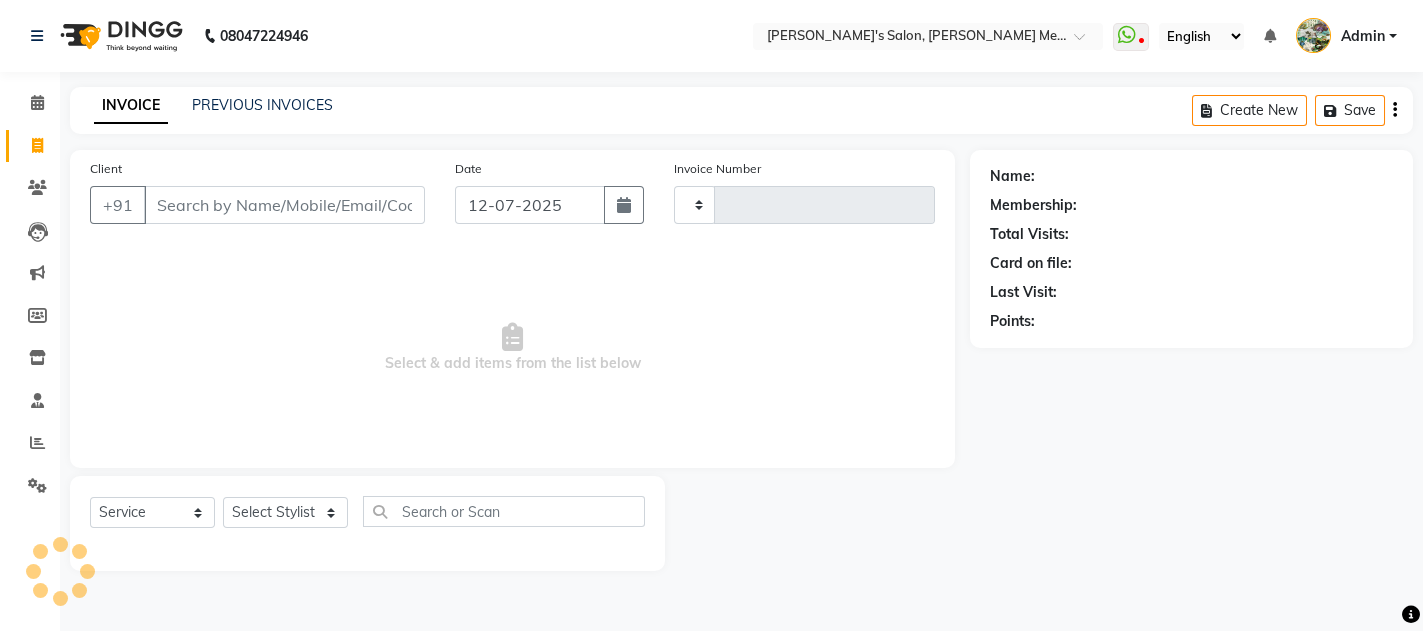 type on "0384" 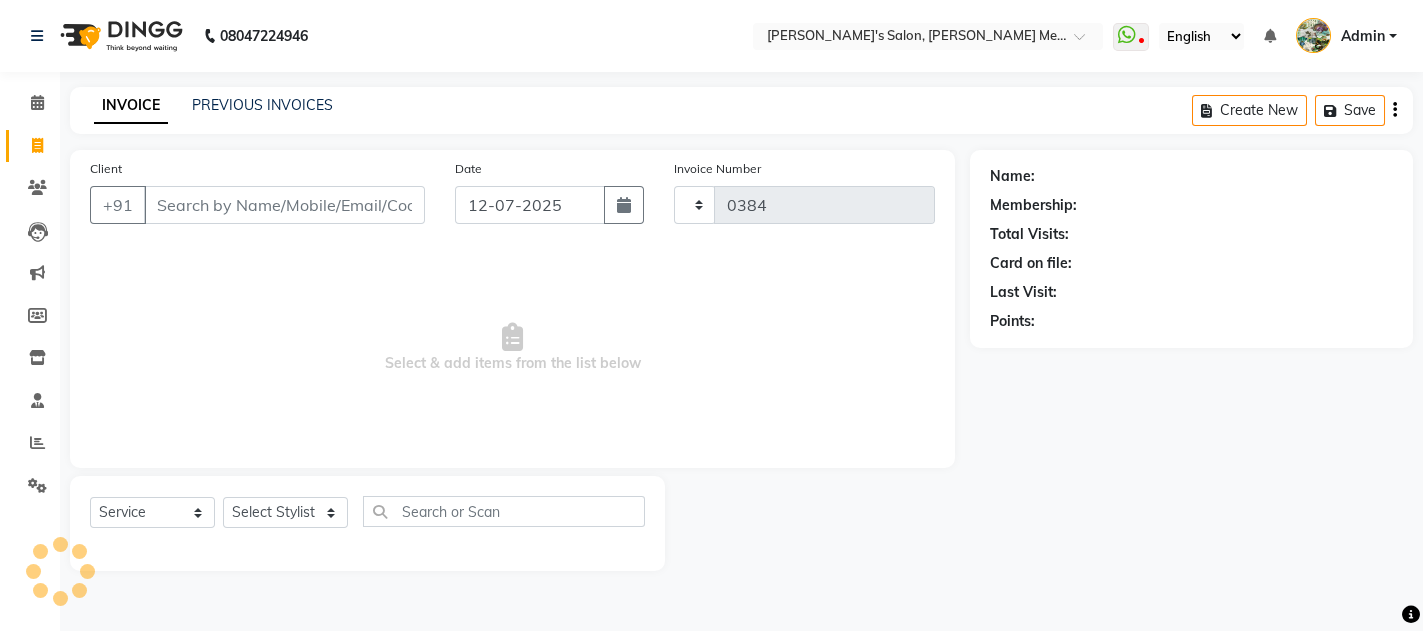 select on "582" 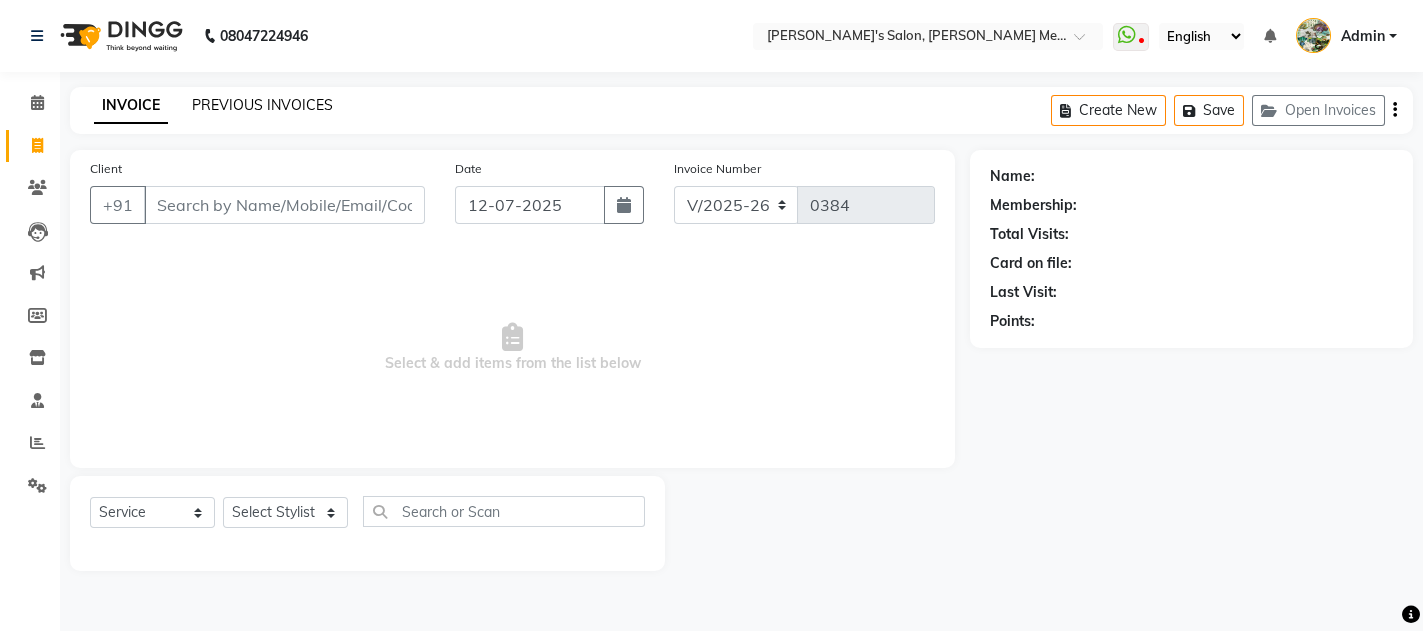 click on "PREVIOUS INVOICES" 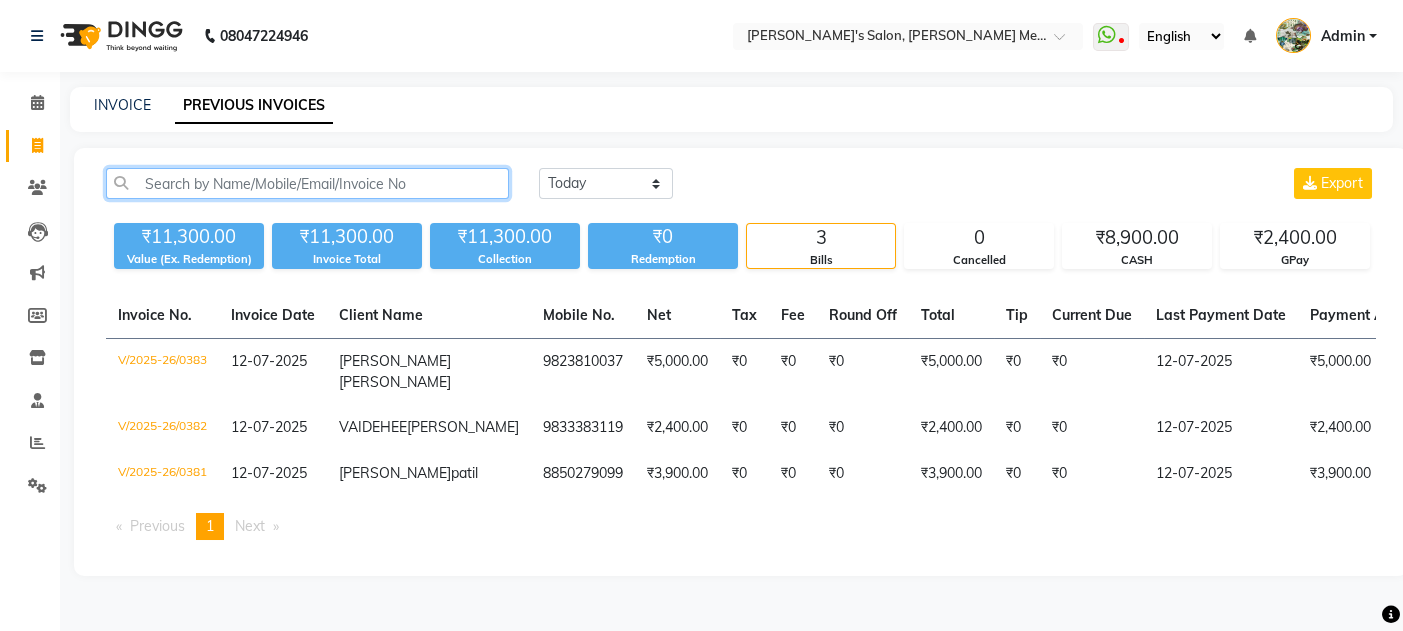 click 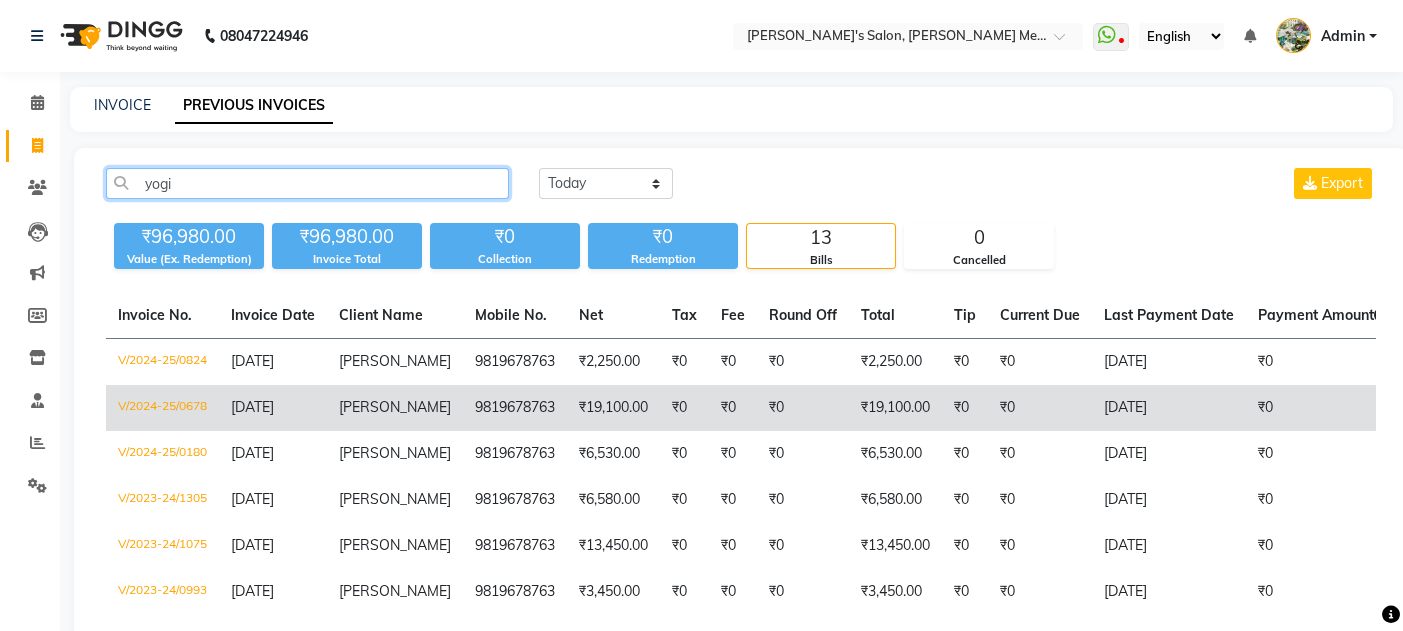 type on "yogi" 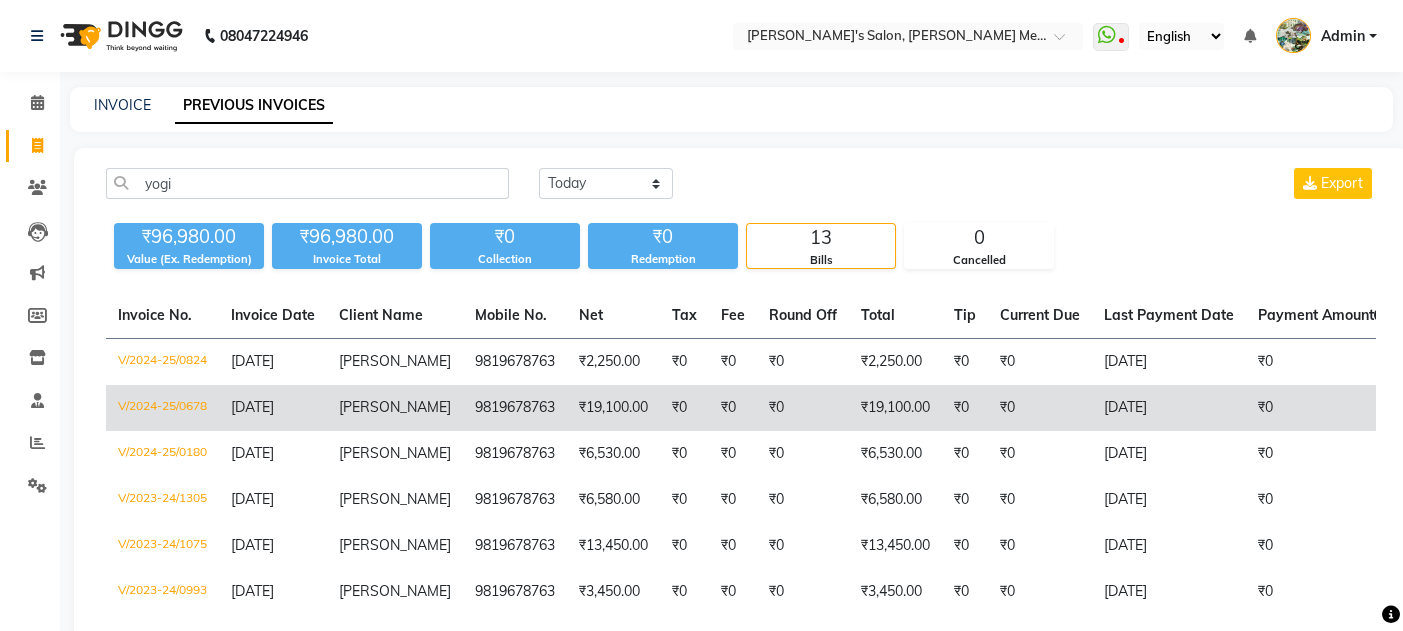 click on "V/2024-25/0678" 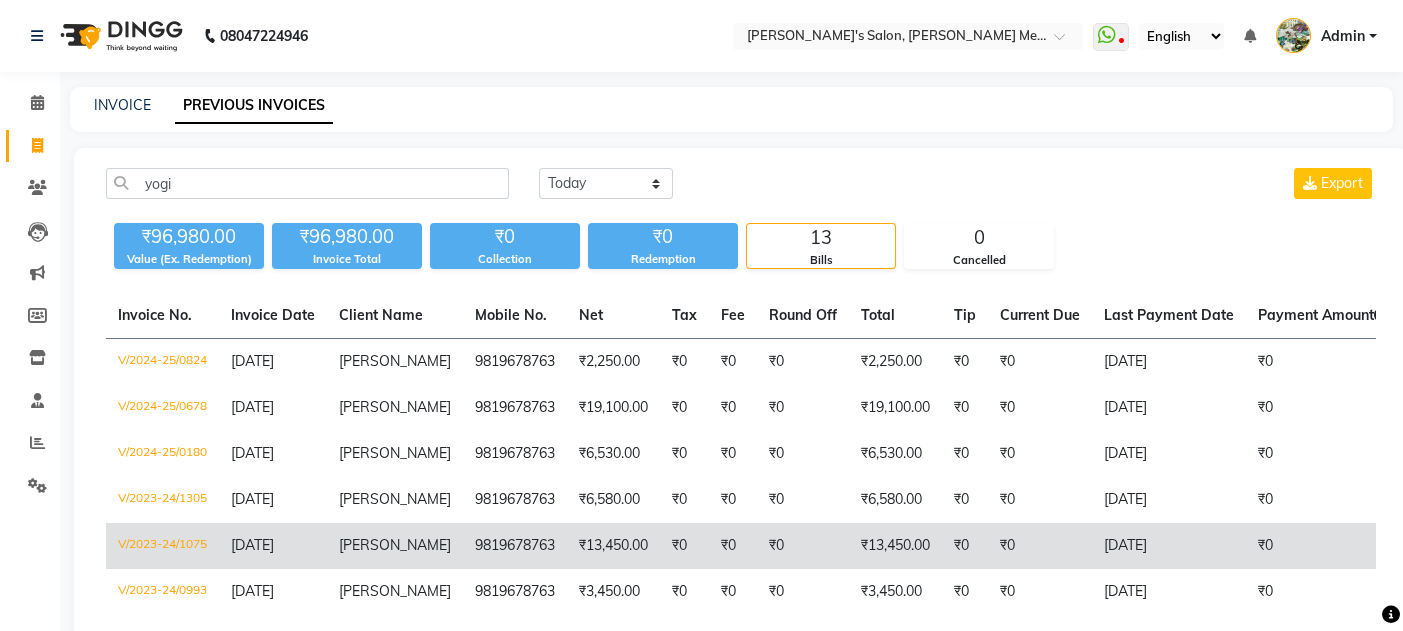 click on "₹13,450.00" 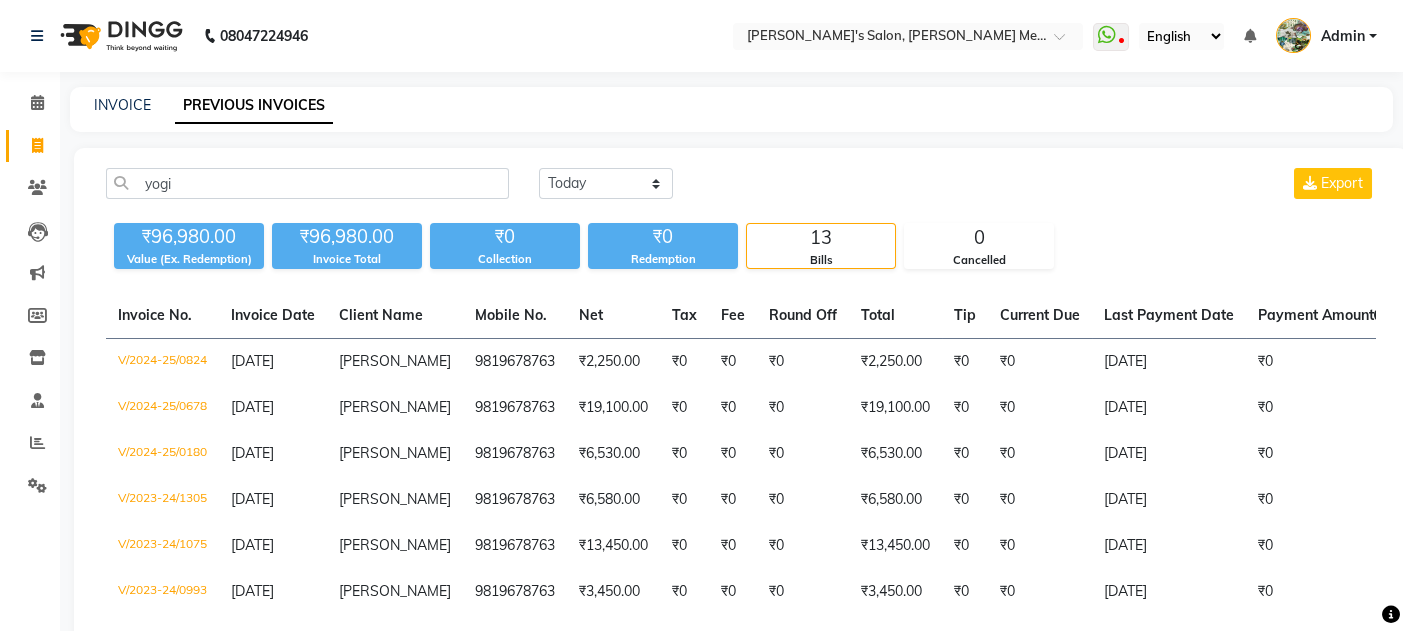 scroll, scrollTop: 429, scrollLeft: 0, axis: vertical 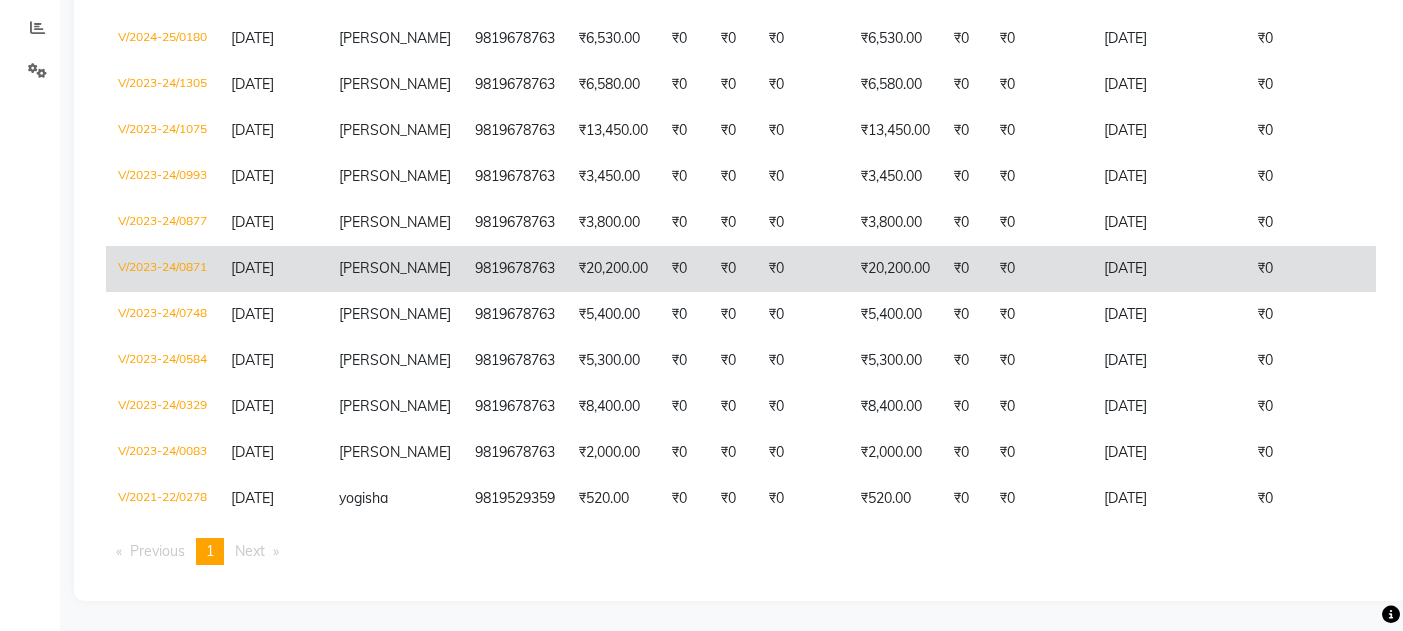 click on "[DATE]" 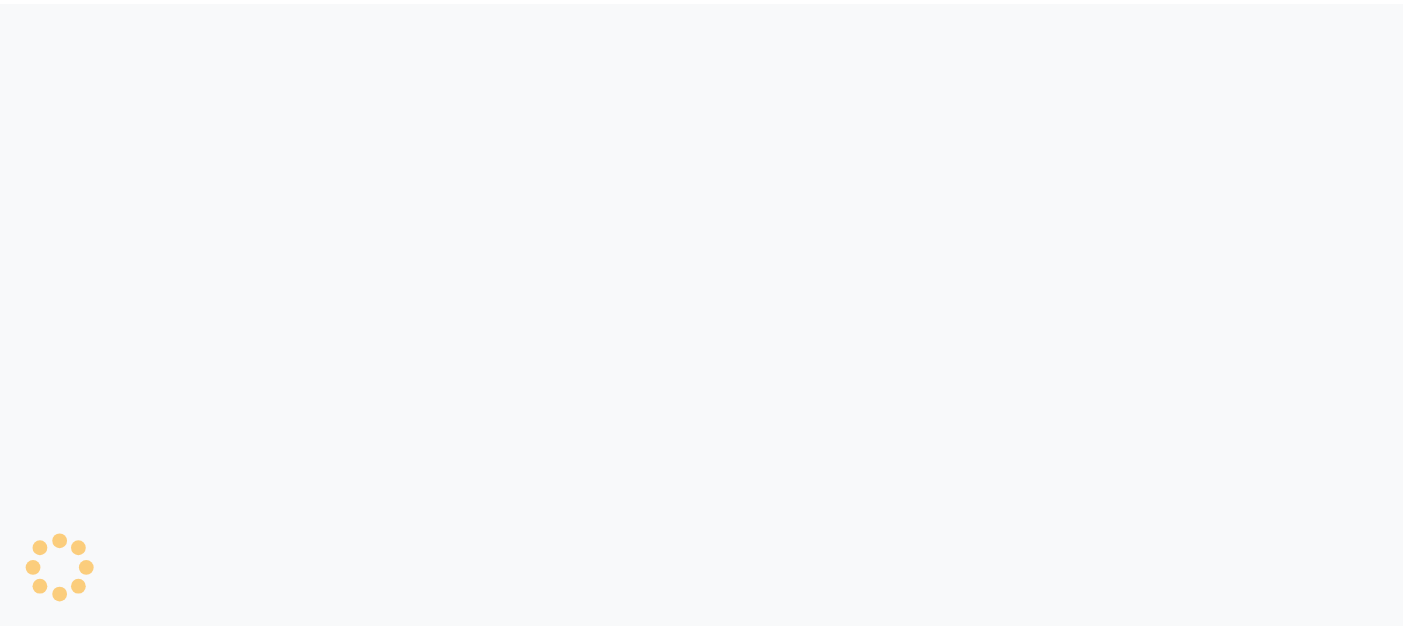 scroll, scrollTop: 0, scrollLeft: 0, axis: both 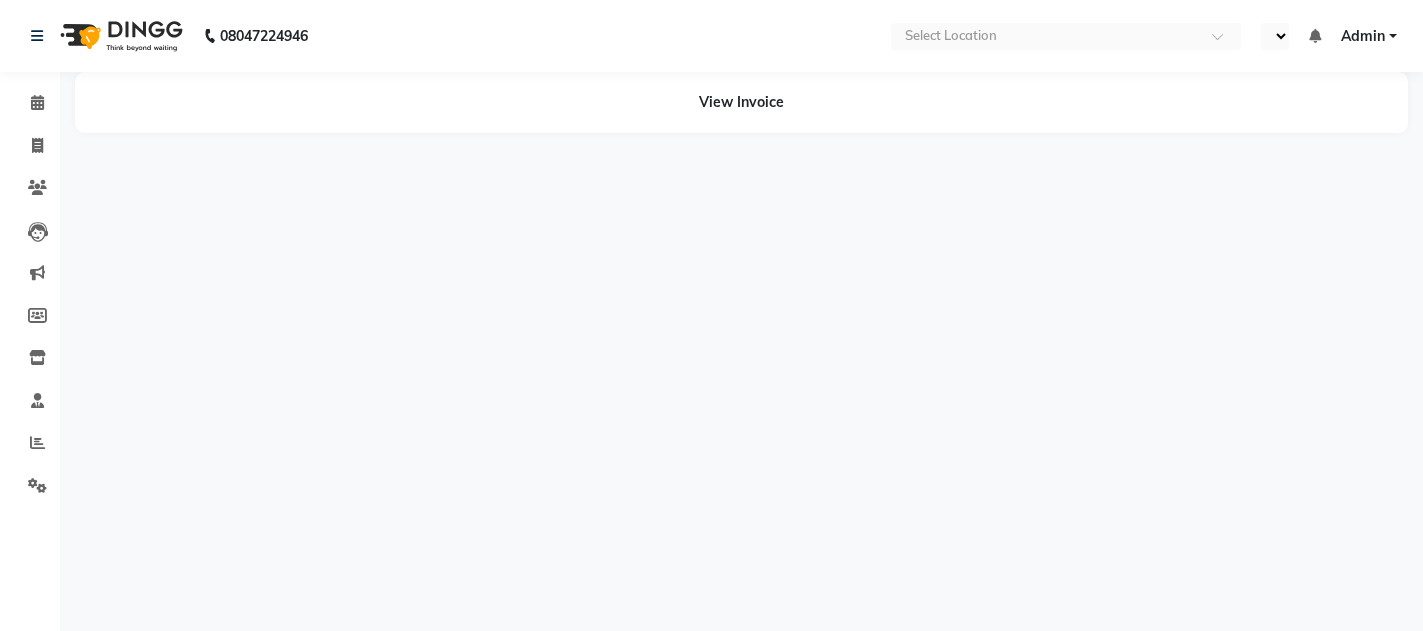 select on "en" 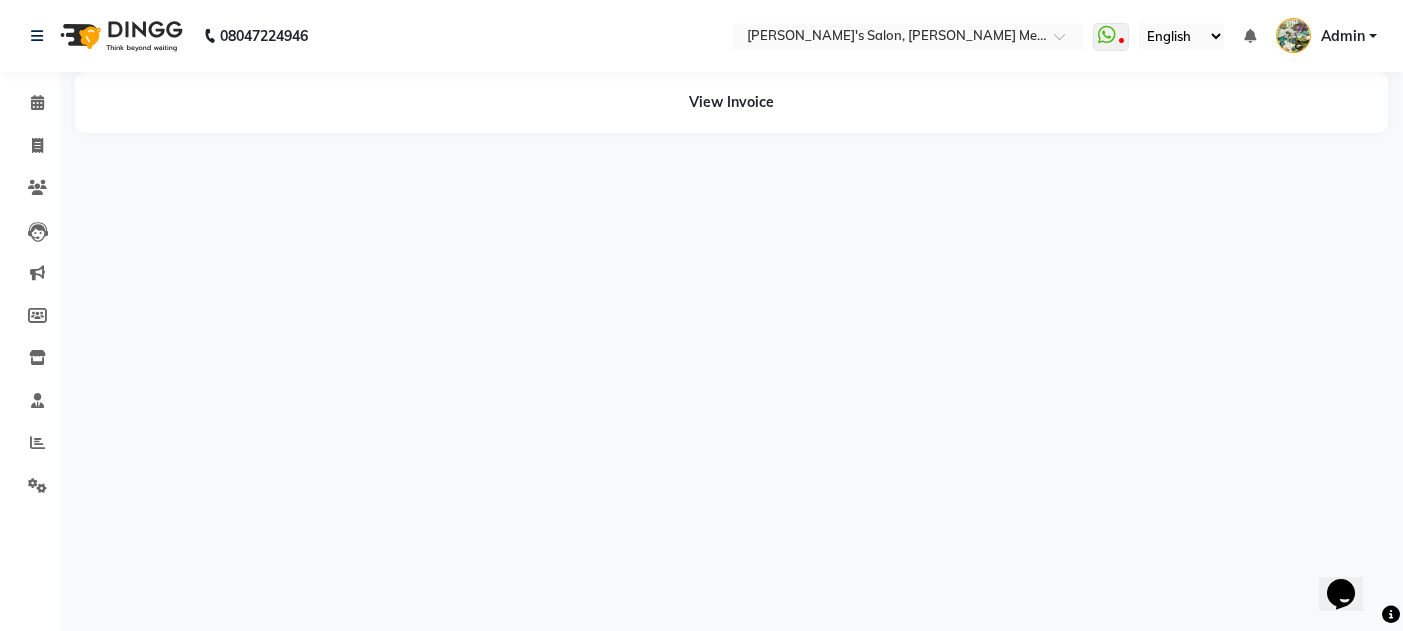 scroll, scrollTop: 0, scrollLeft: 0, axis: both 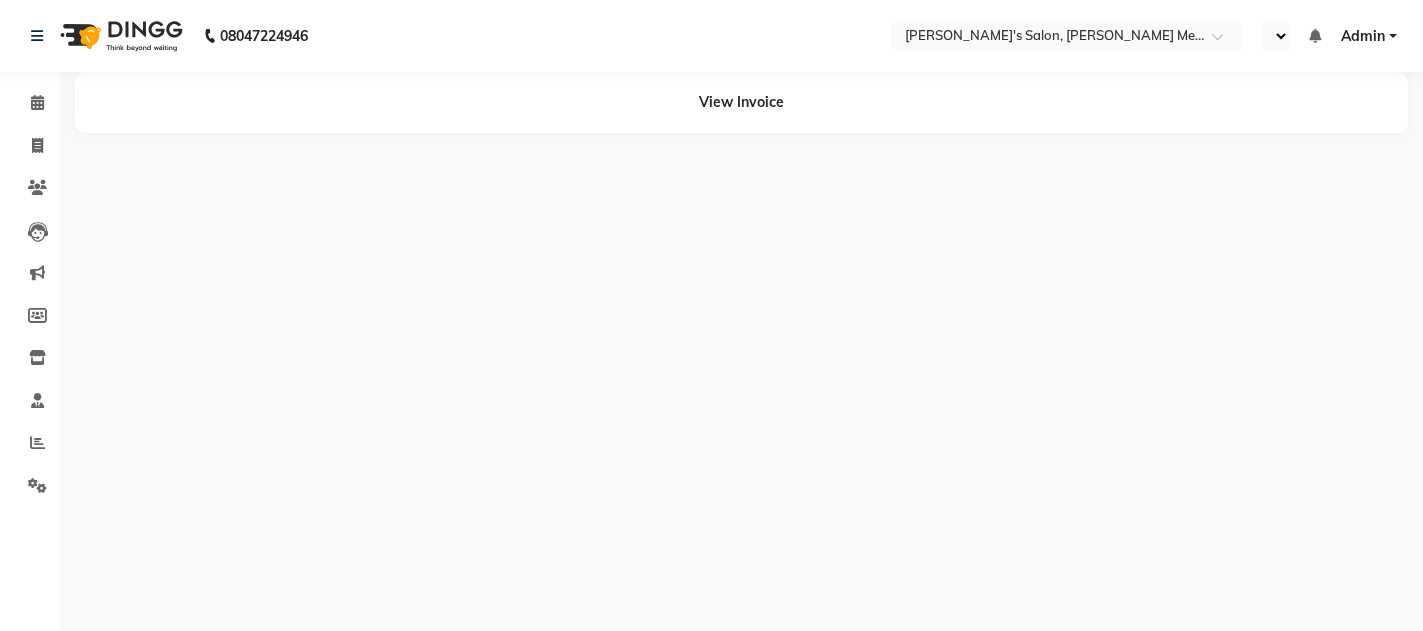 select on "en" 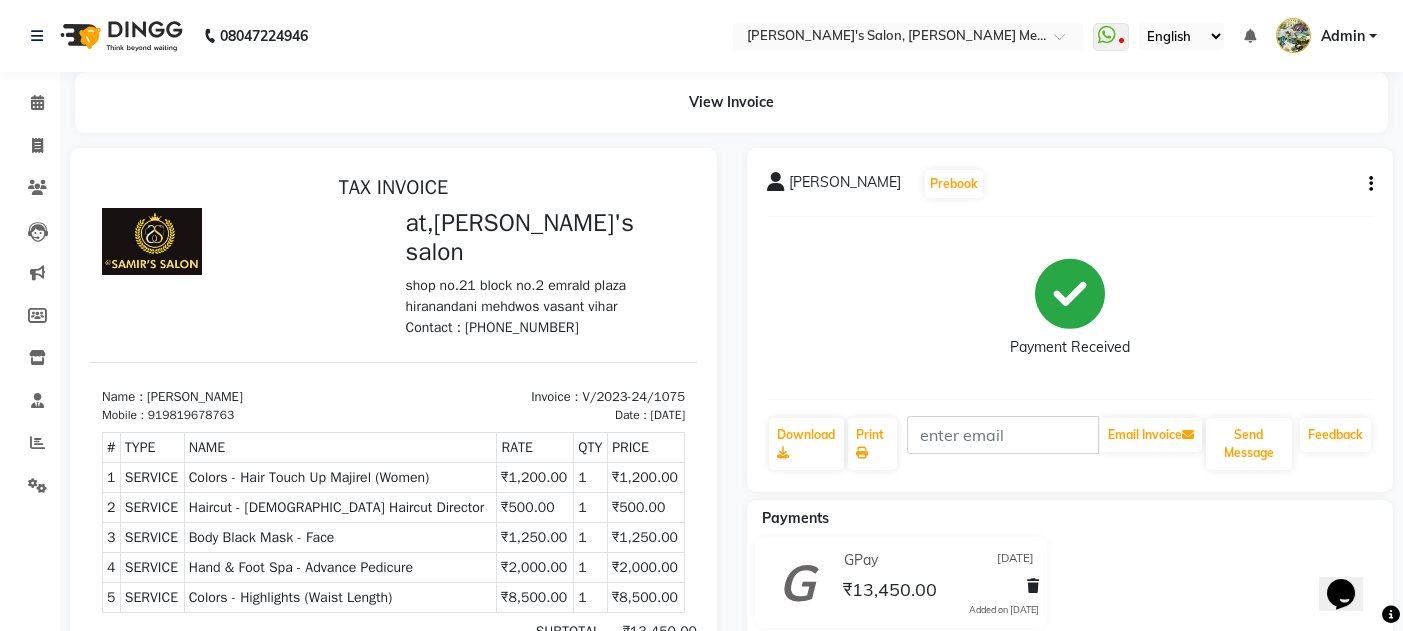 scroll, scrollTop: 0, scrollLeft: 0, axis: both 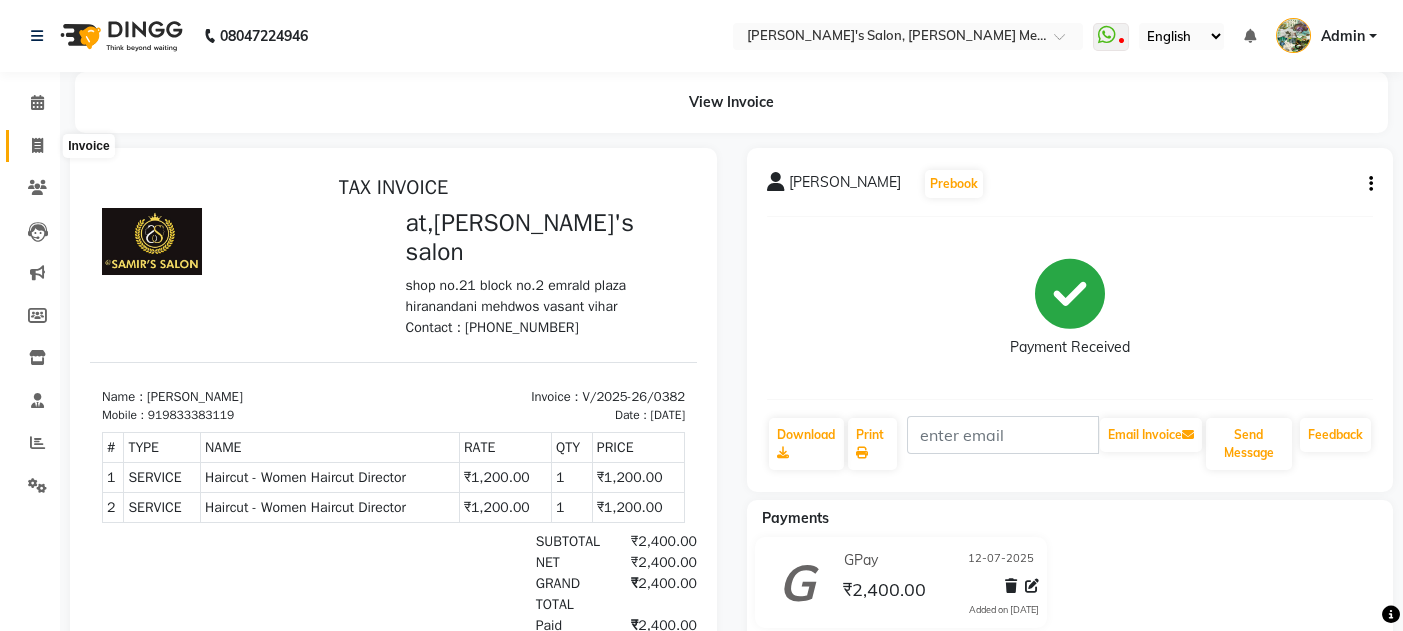 click 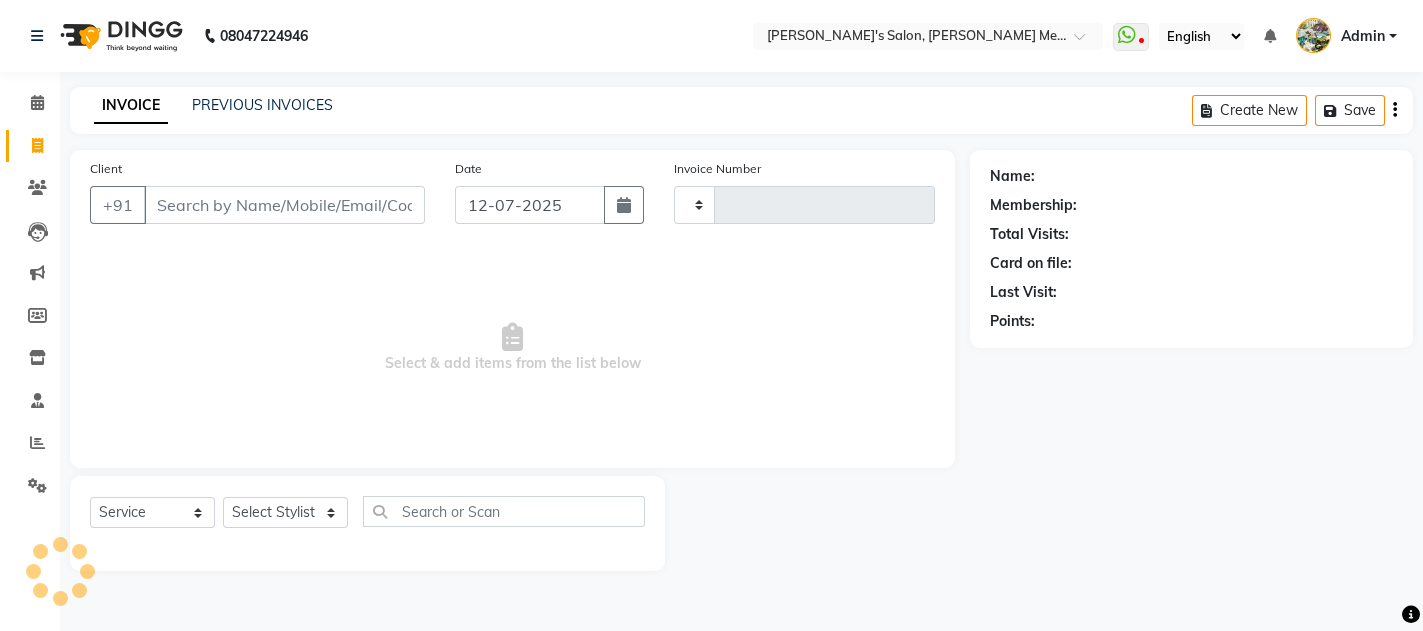 type on "0384" 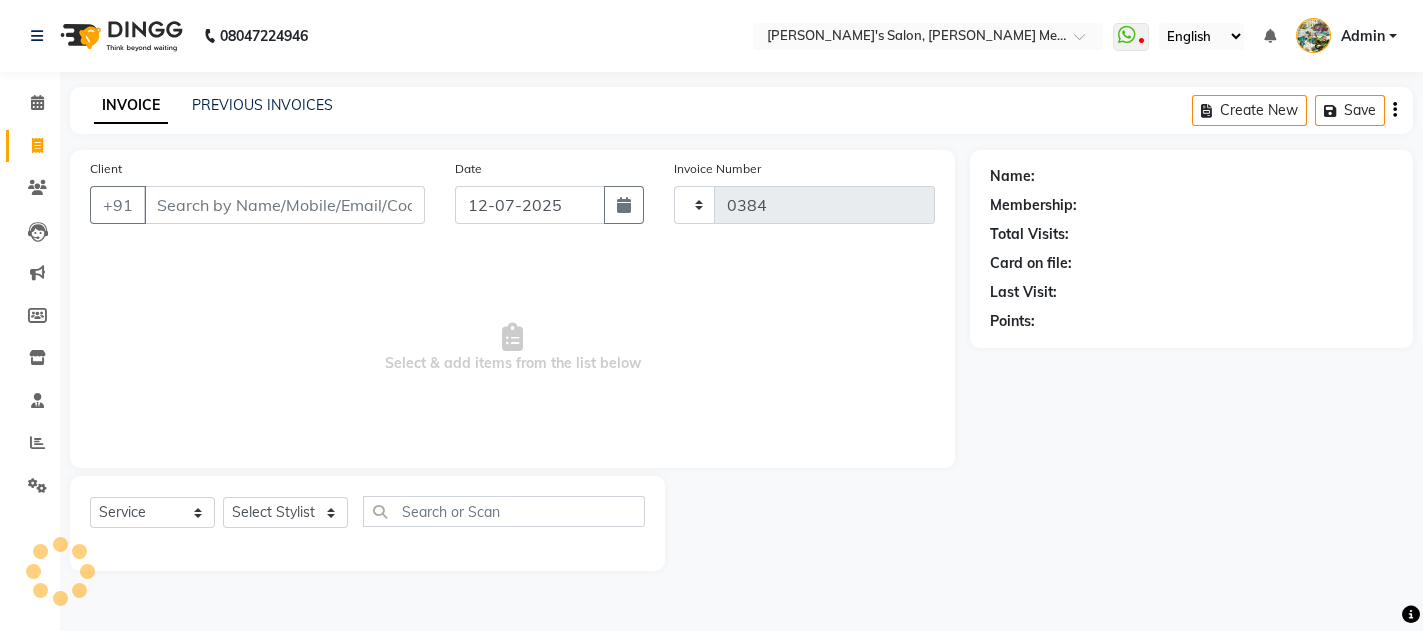 select on "582" 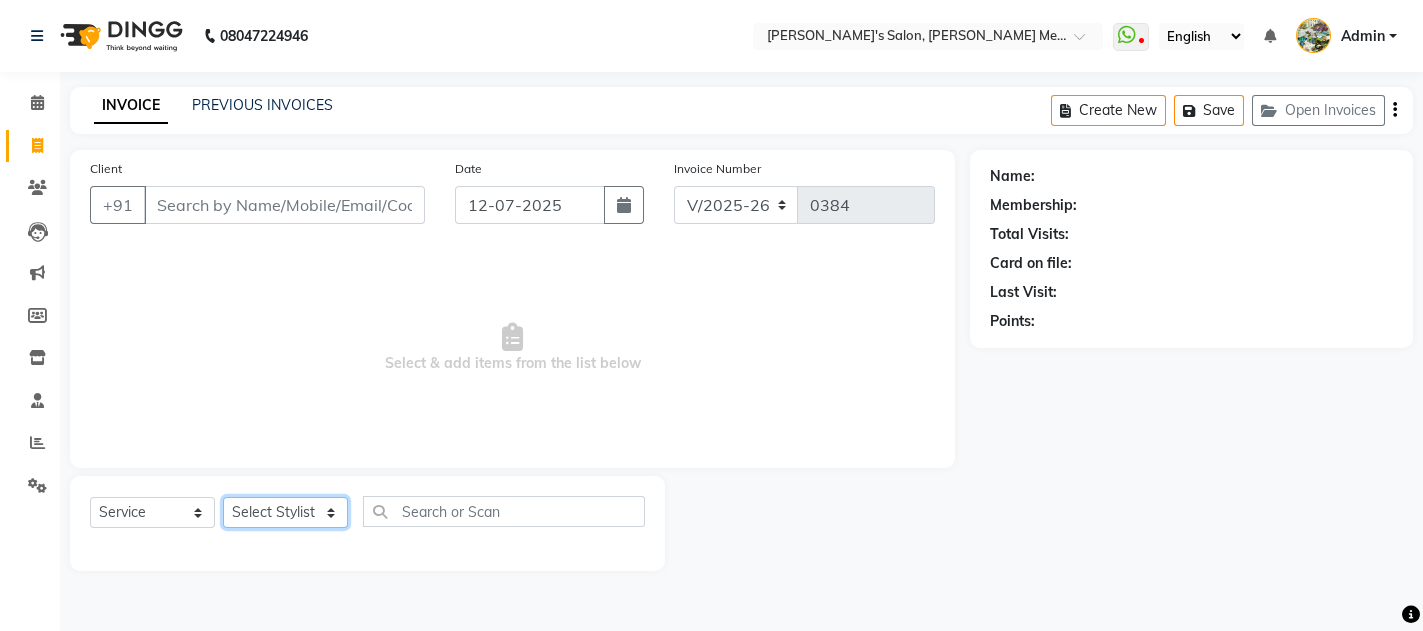 click on "Select Stylist Aashish  m y sahani  pradeep shaheen sahani" 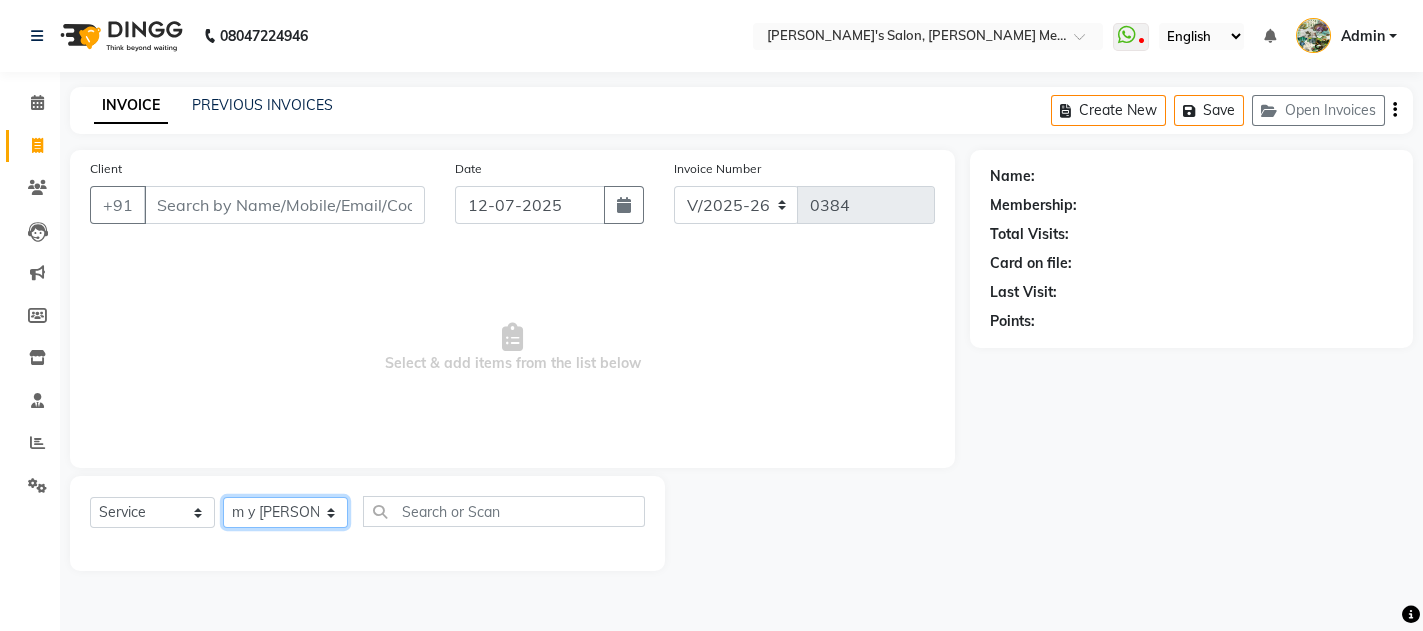click on "Select Stylist Aashish  m y sahani  pradeep shaheen sahani" 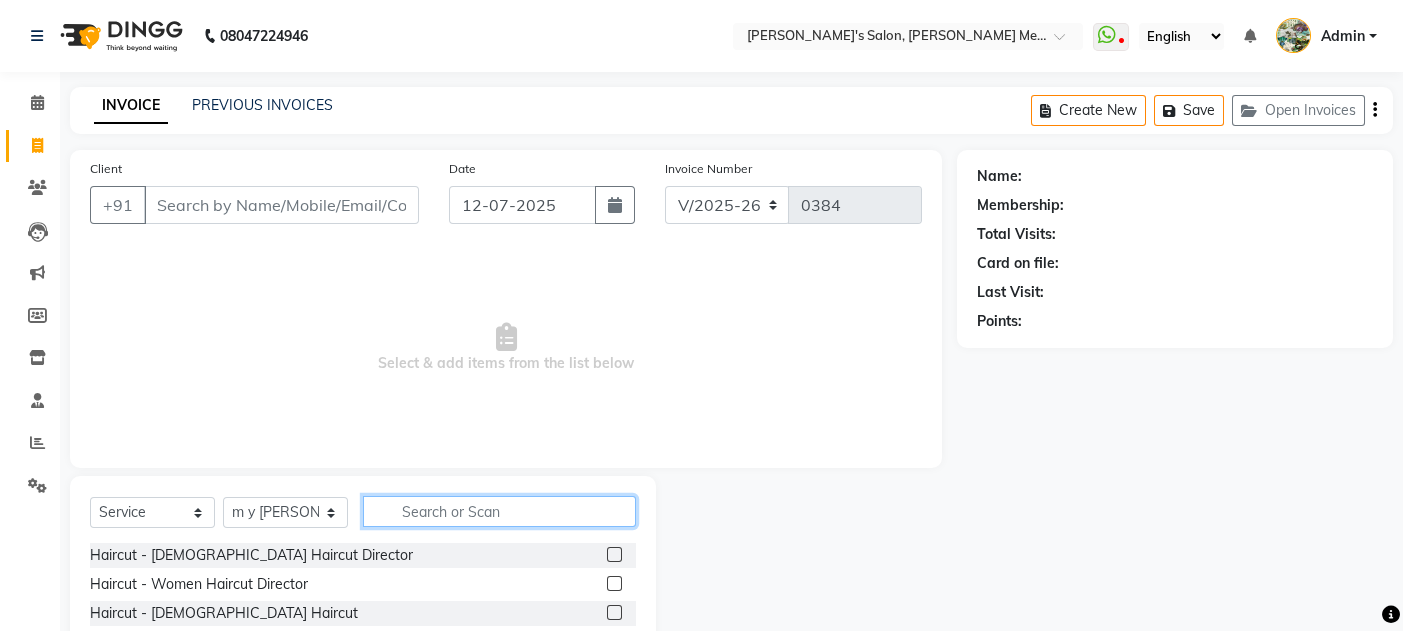 click 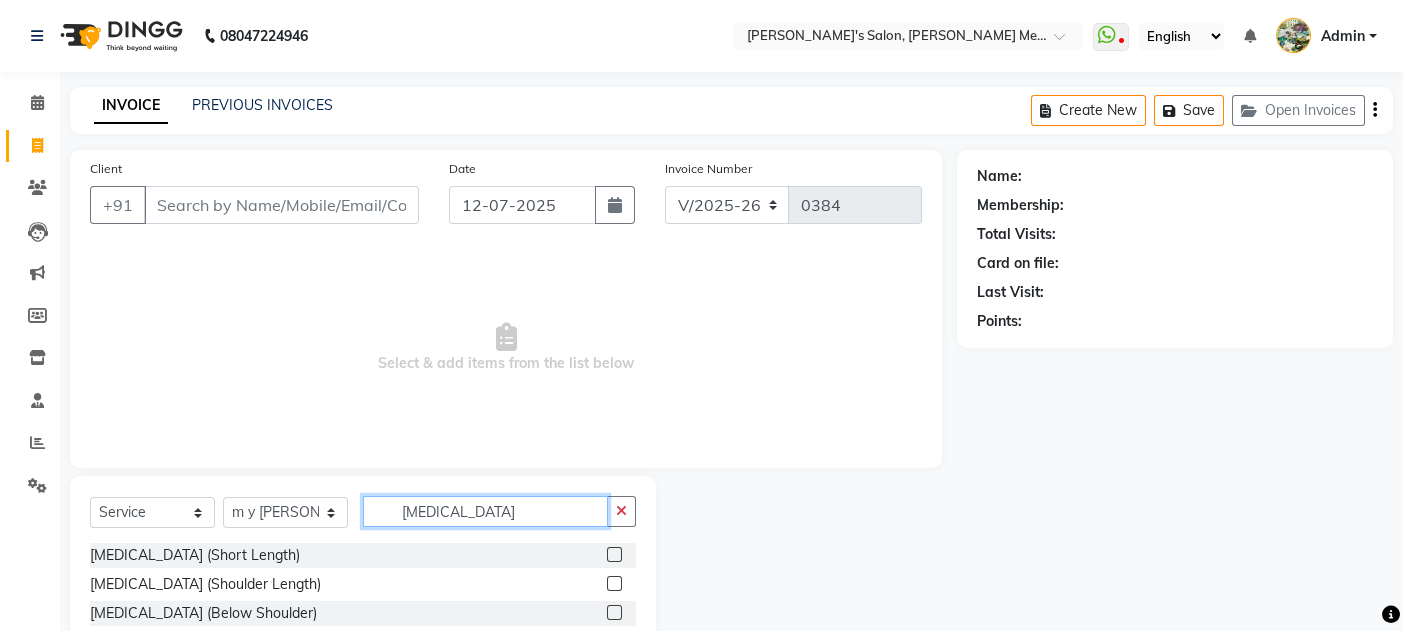 type on "botox" 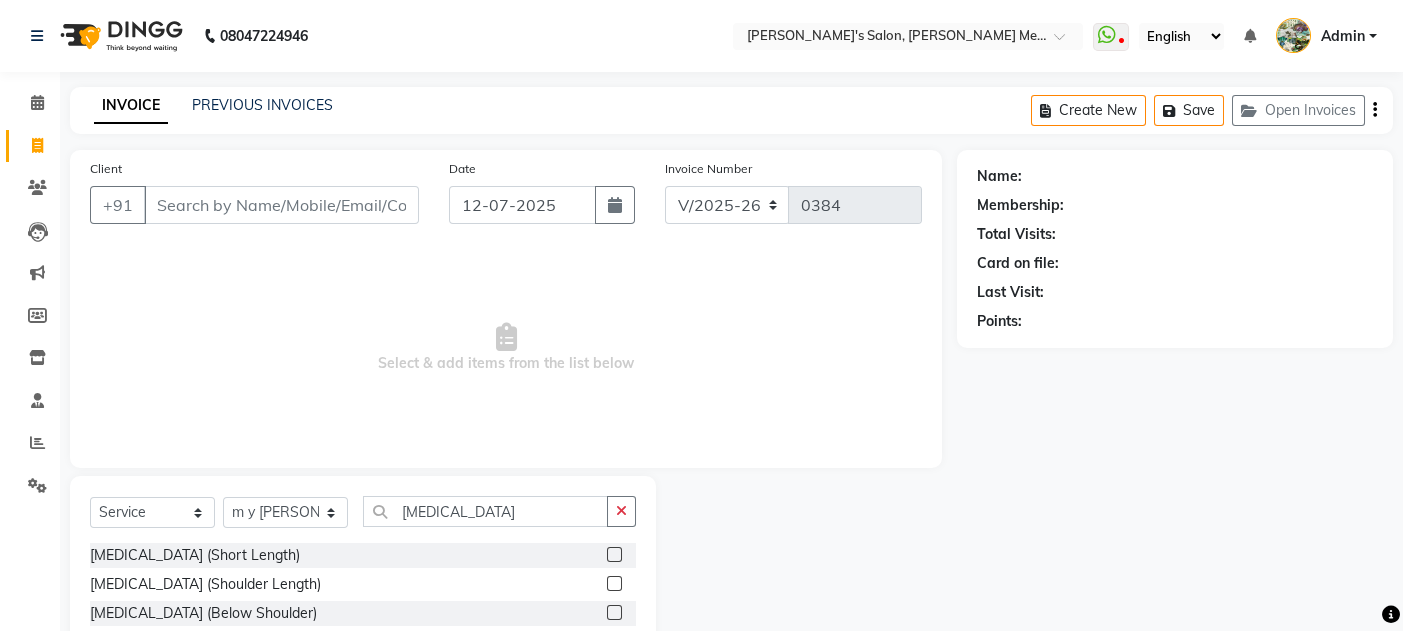 click 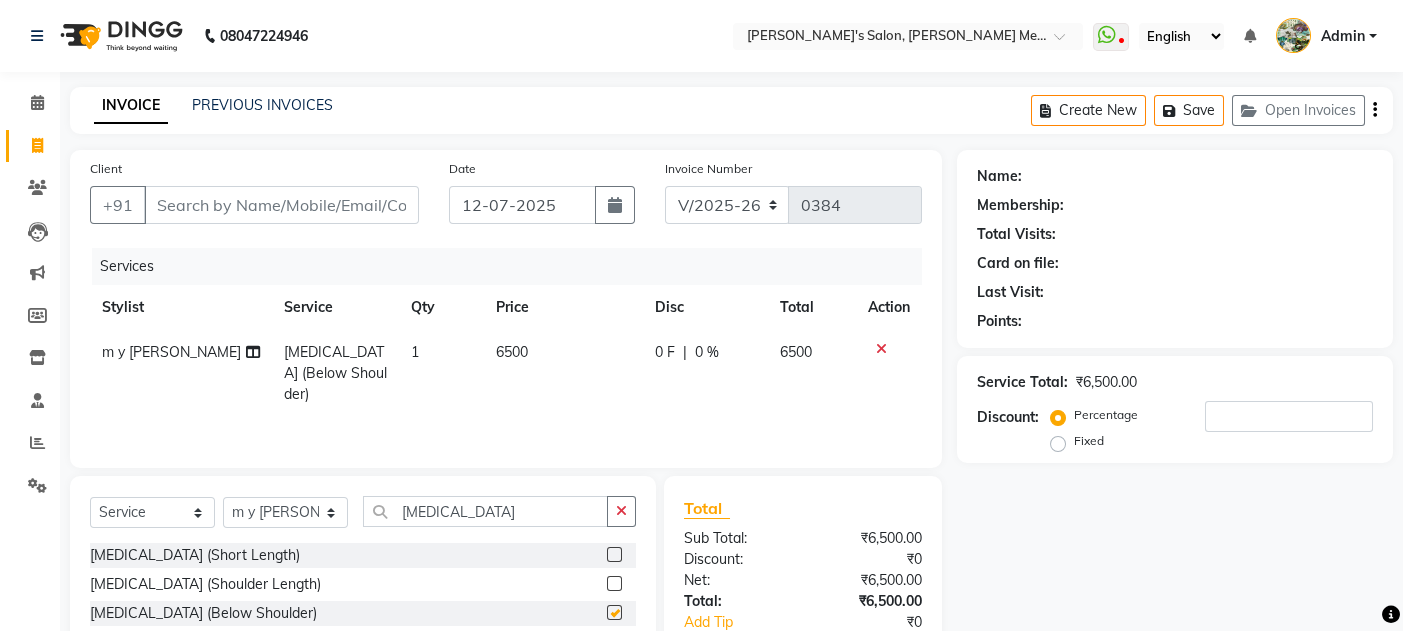 checkbox on "false" 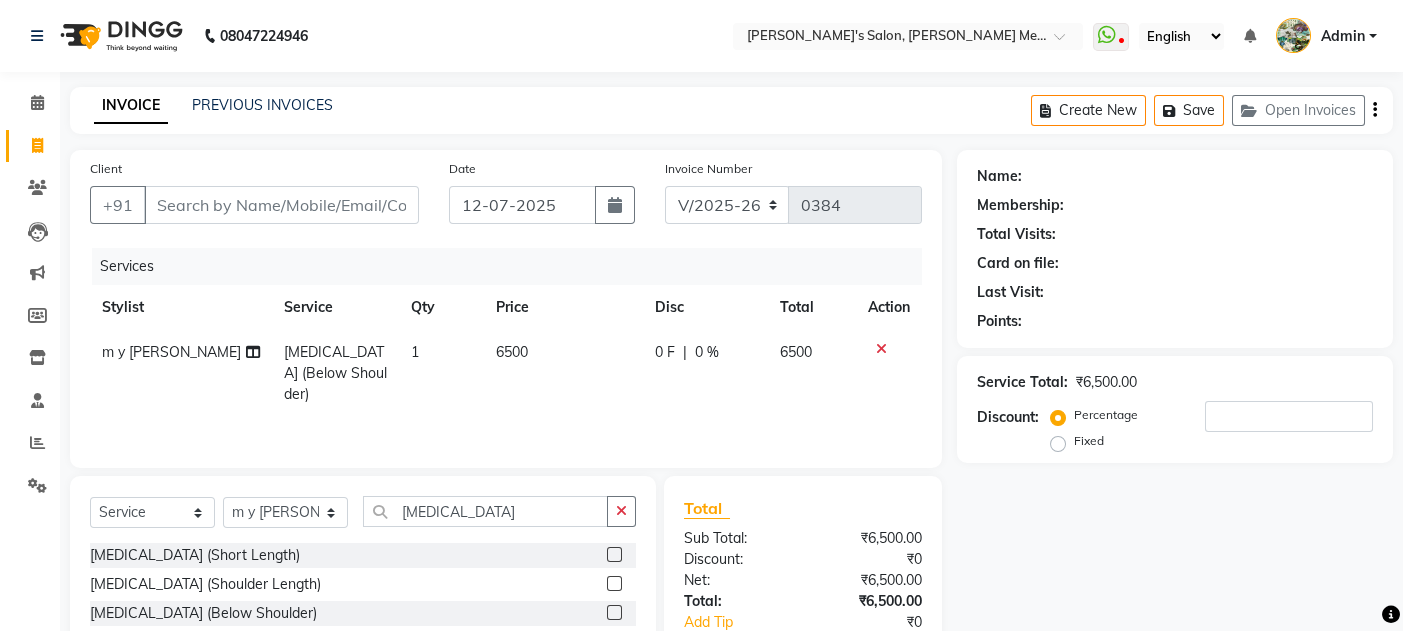 click on "6500" 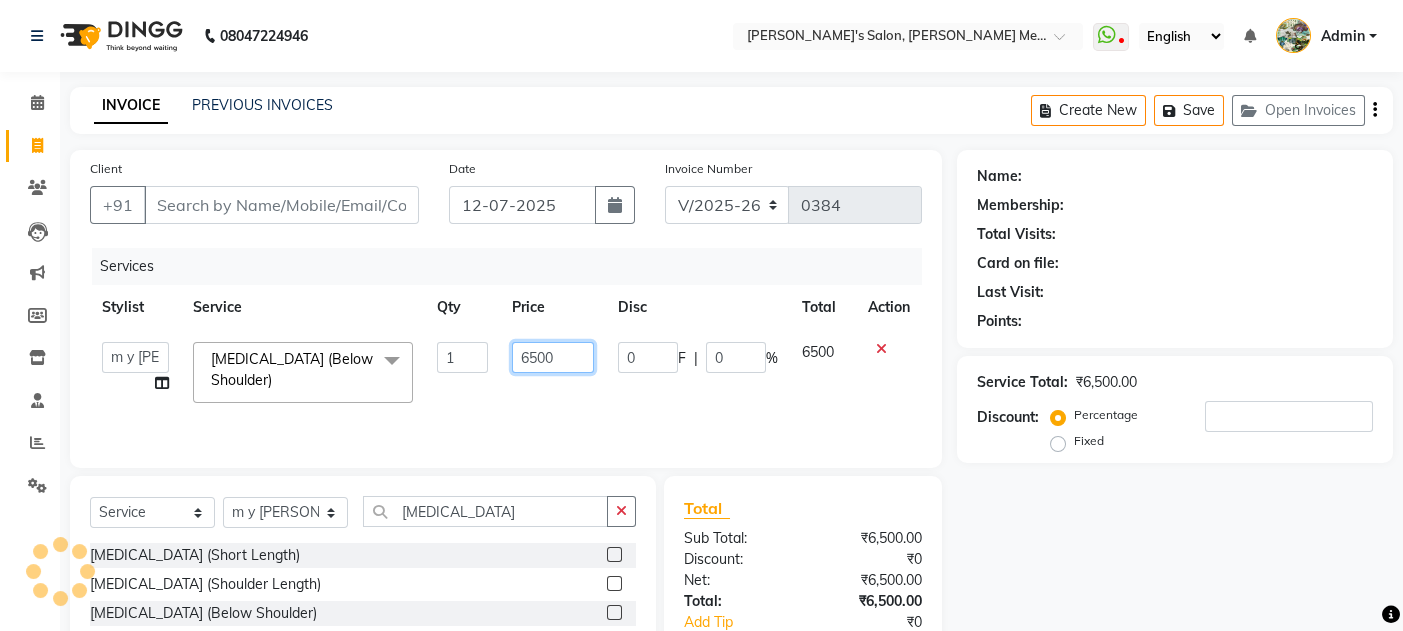 click on "6500" 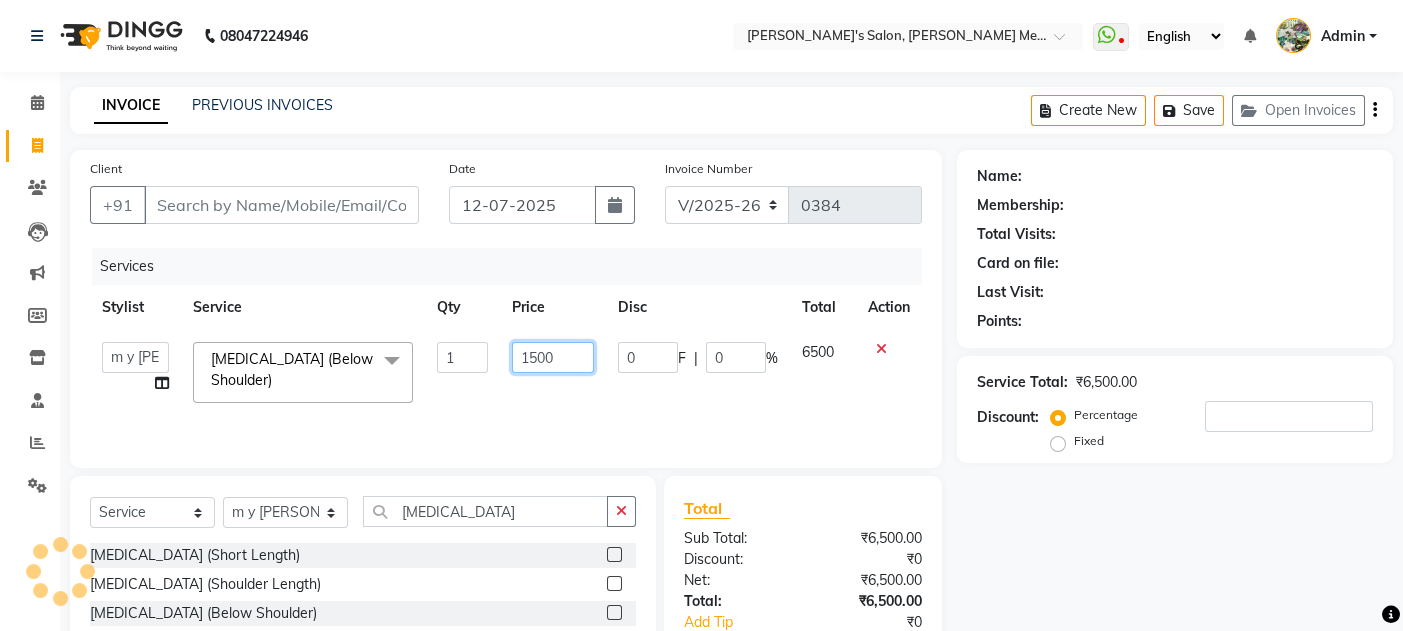 type on "13500" 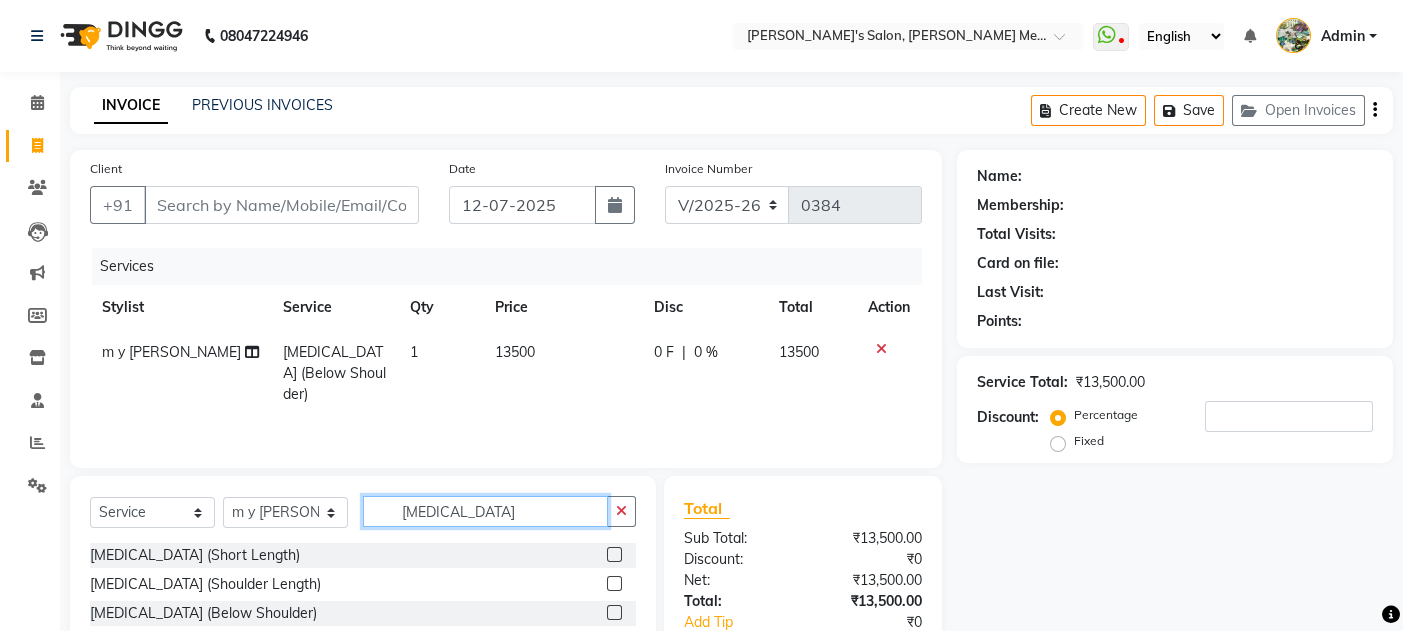click on "botox" 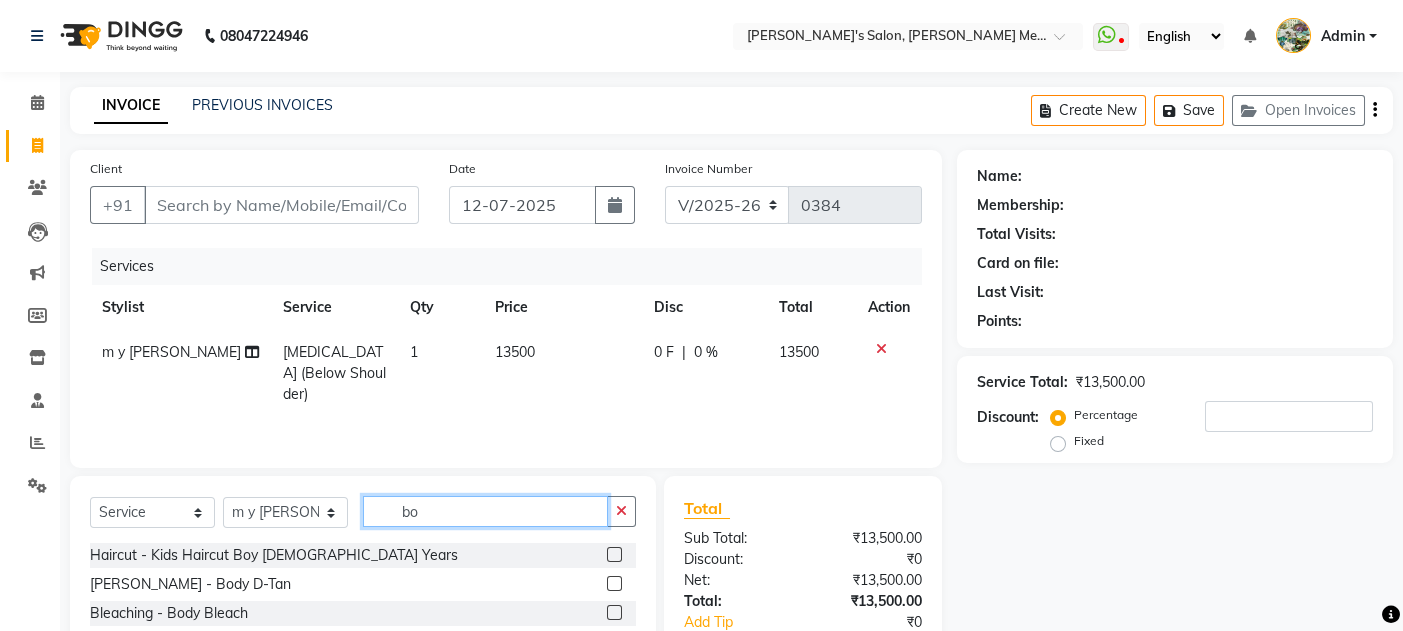 type on "b" 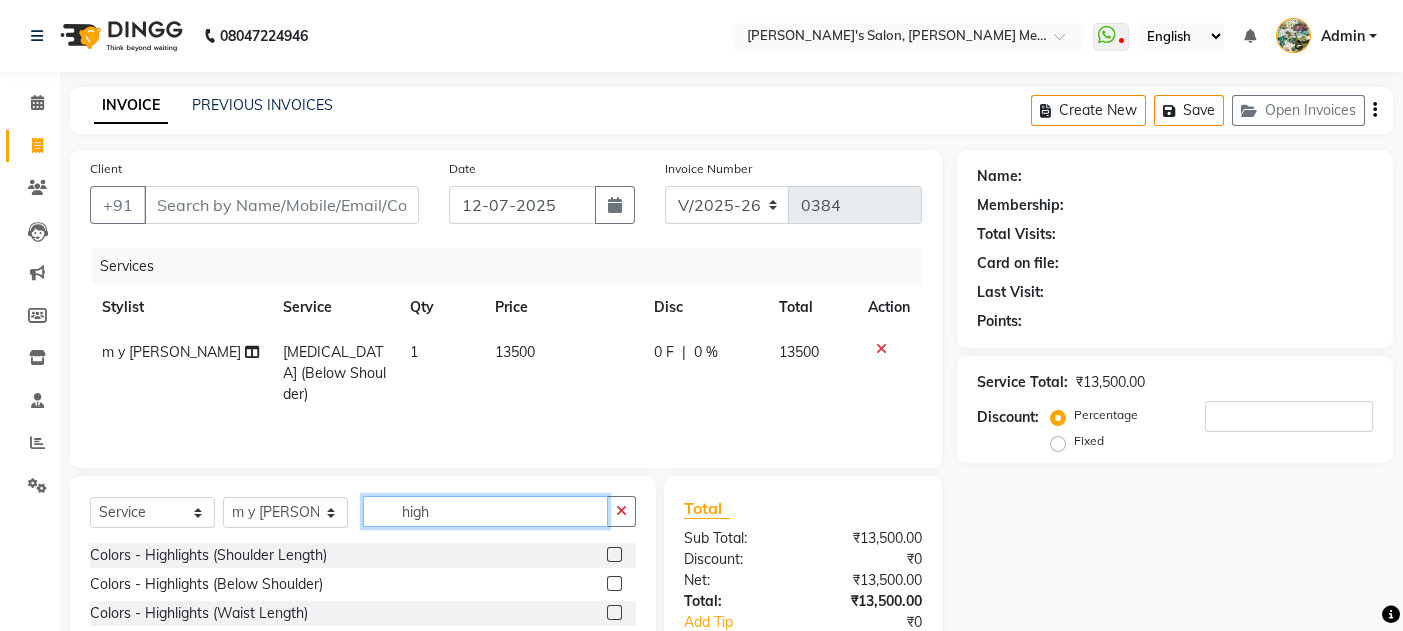 type on "high" 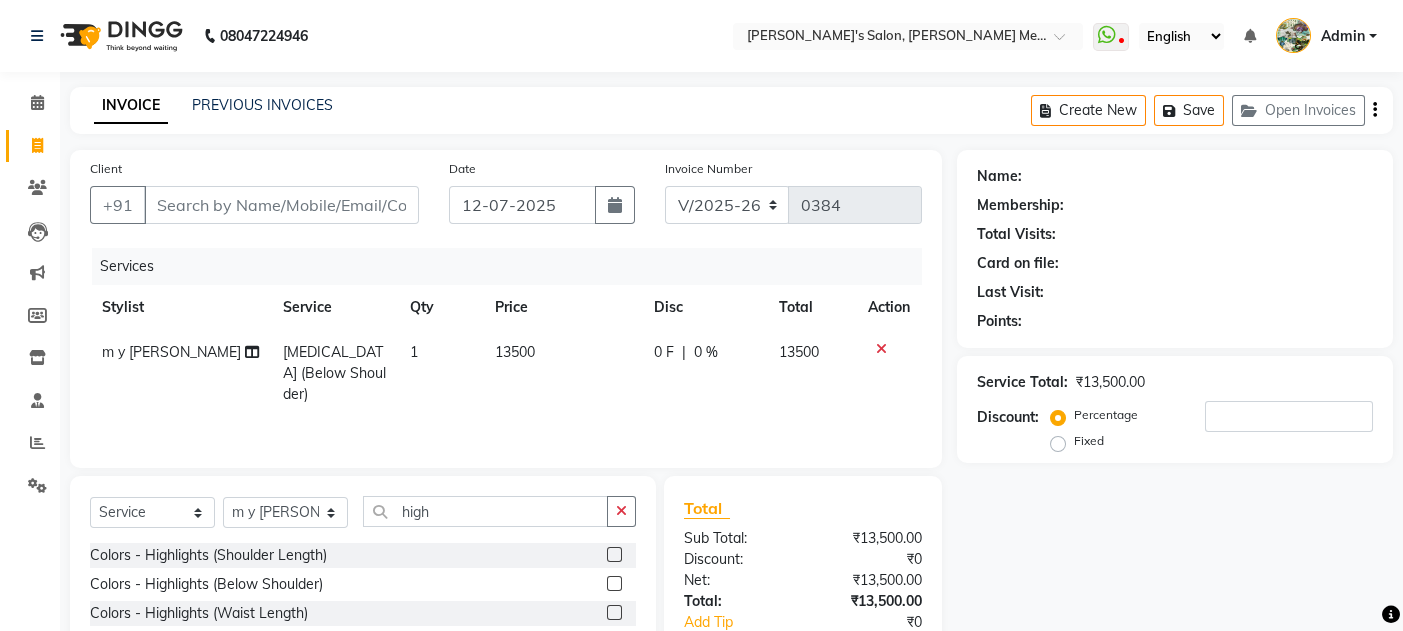 click 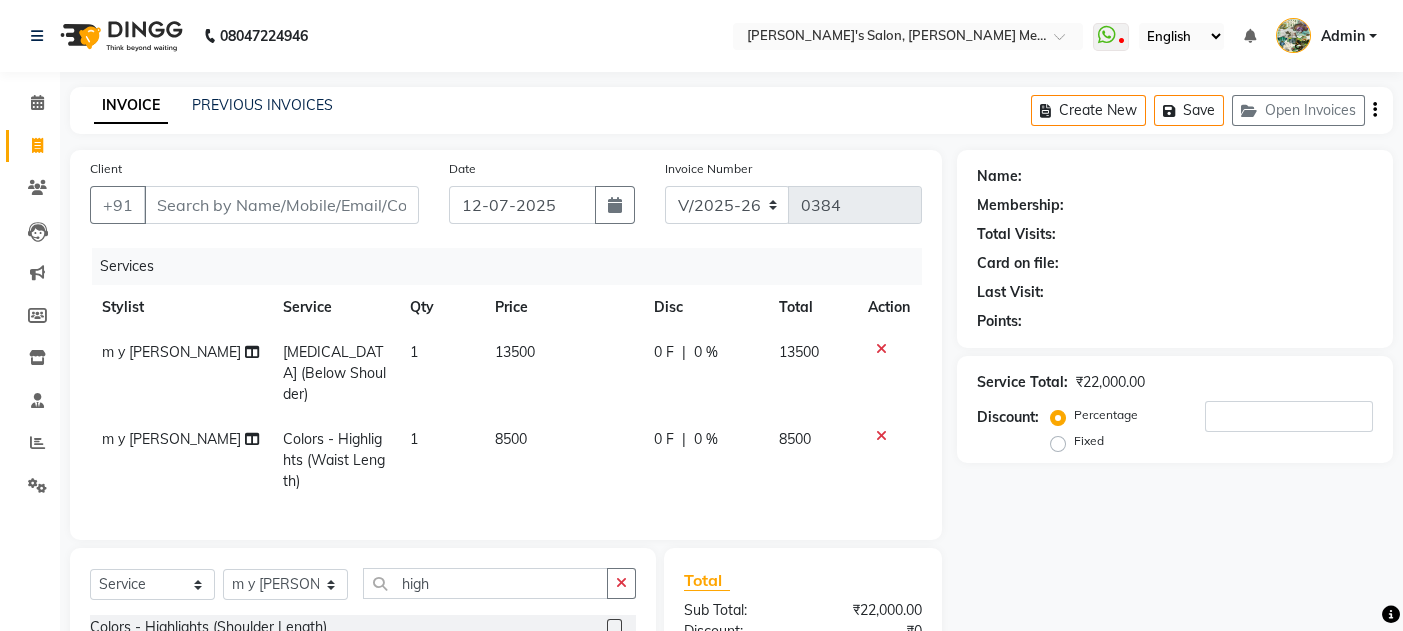 checkbox on "false" 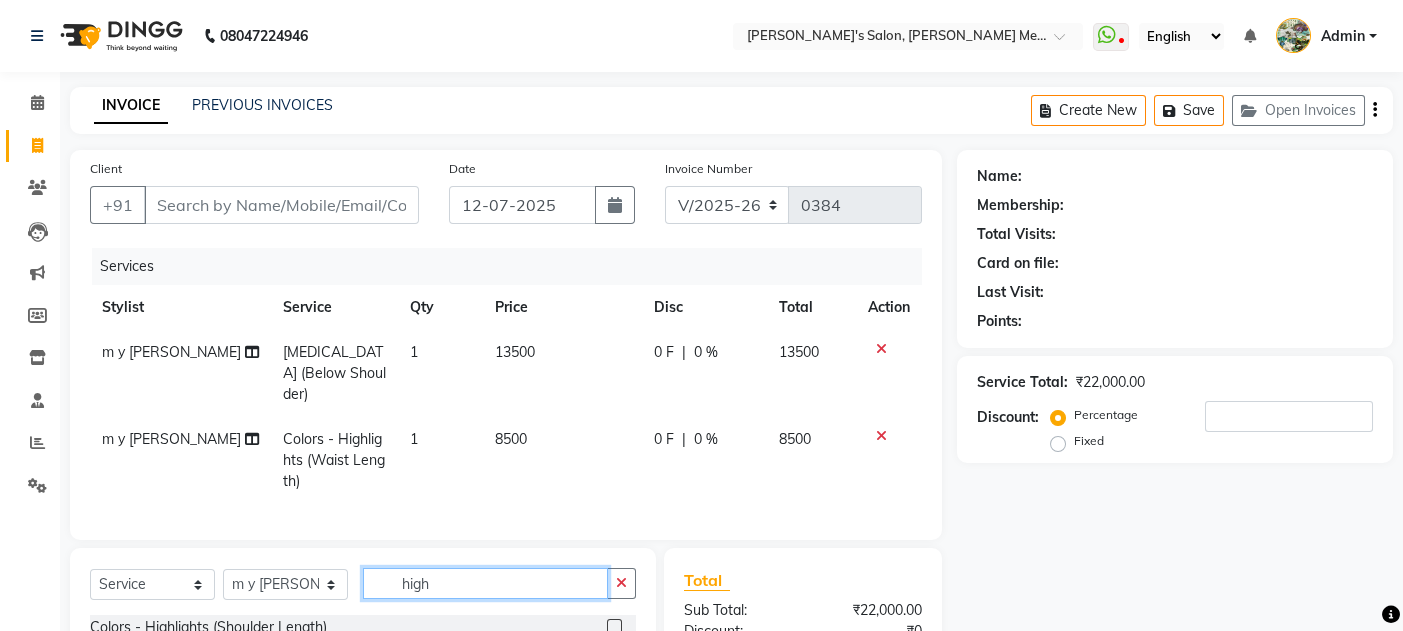 click on "high" 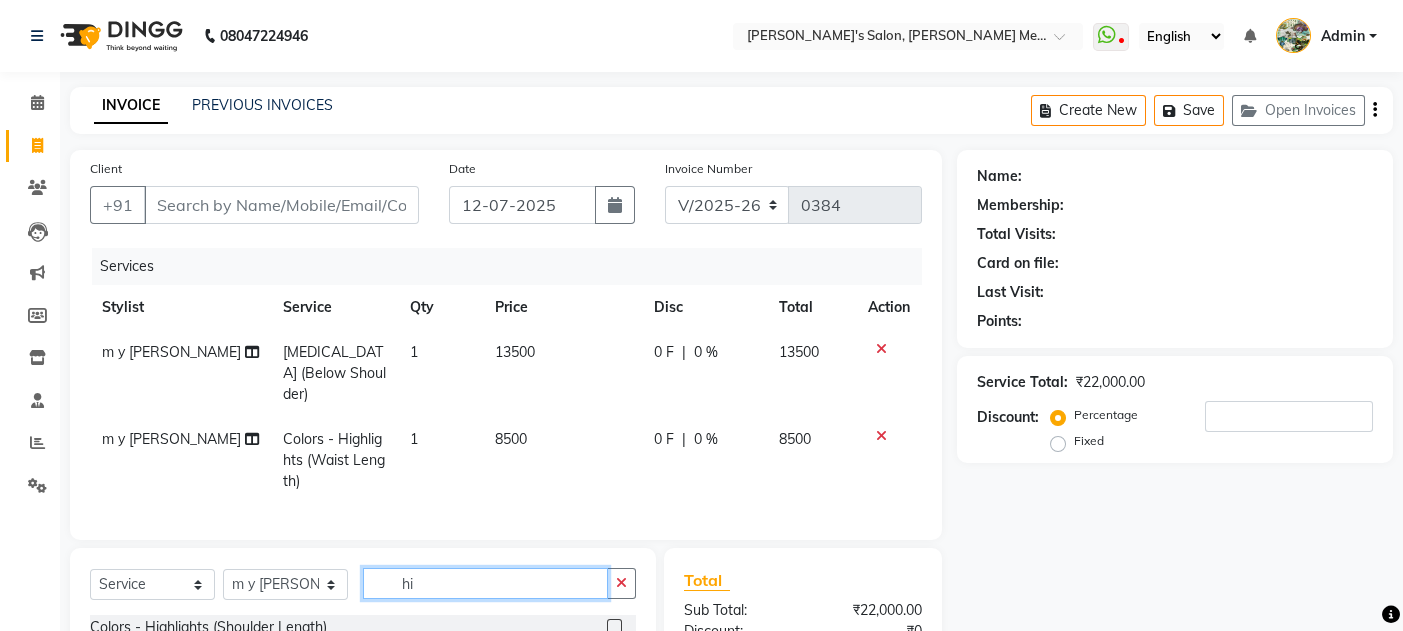 type on "h" 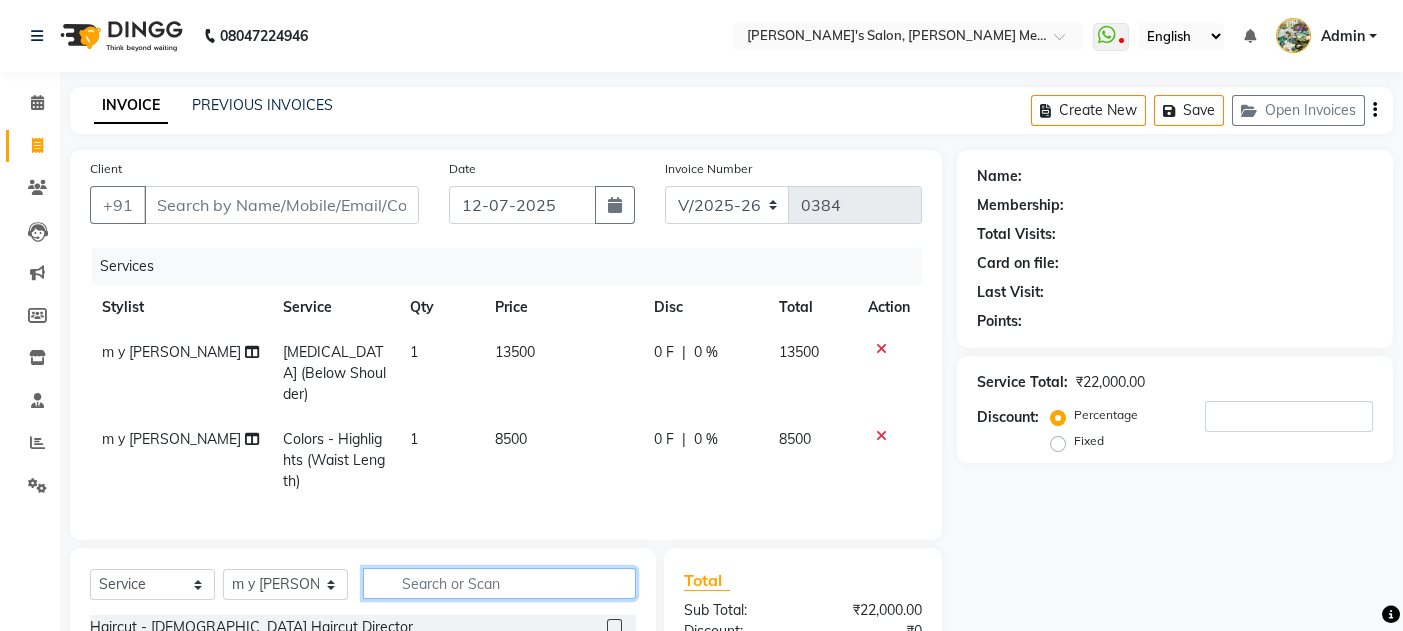 type 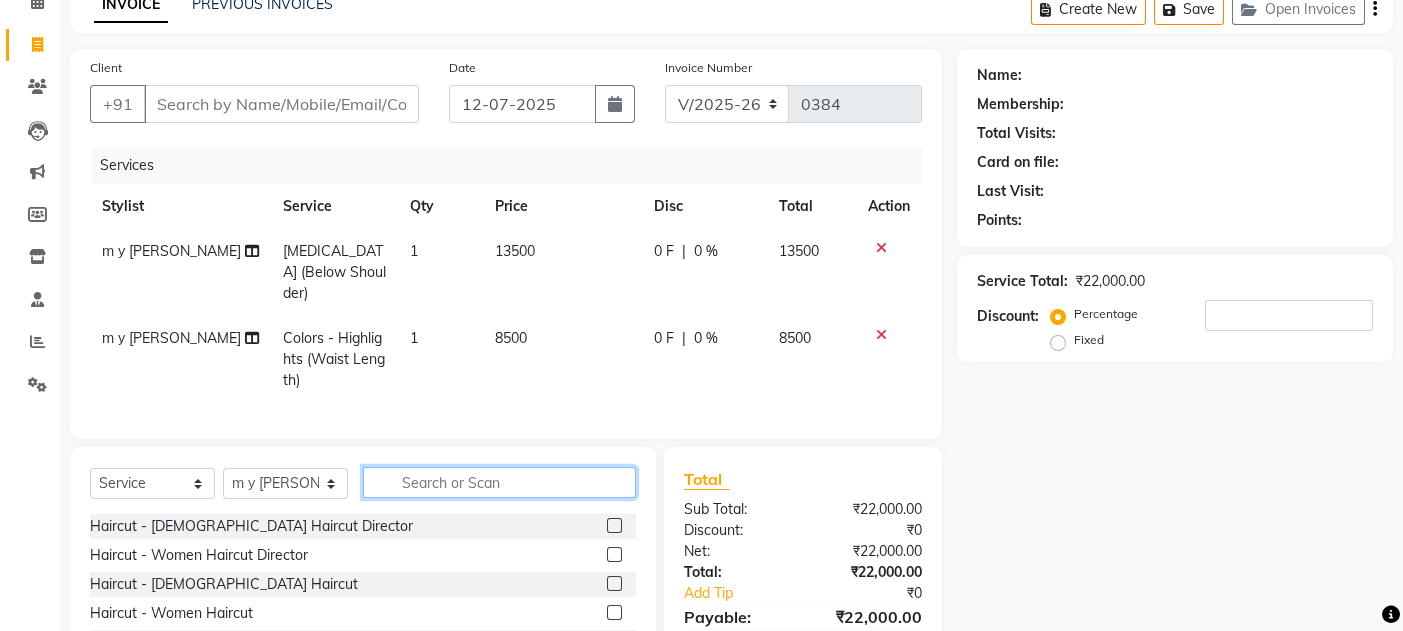 scroll, scrollTop: 102, scrollLeft: 0, axis: vertical 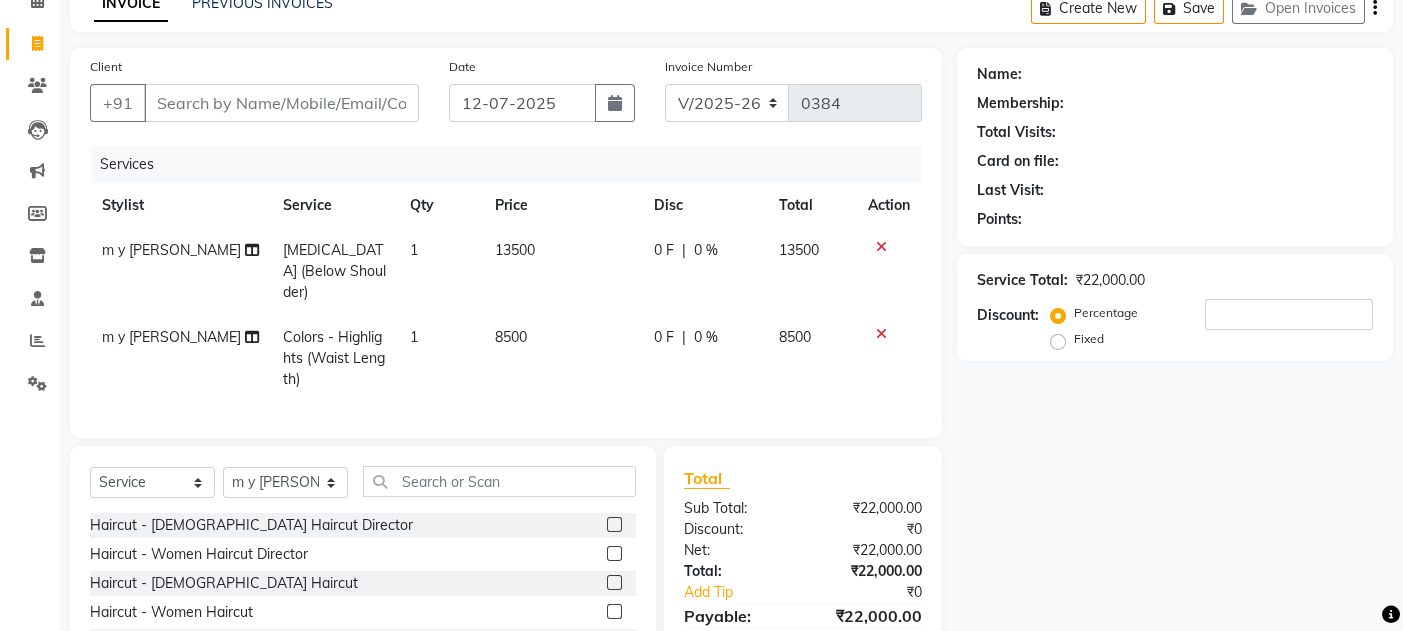 click on "13500" 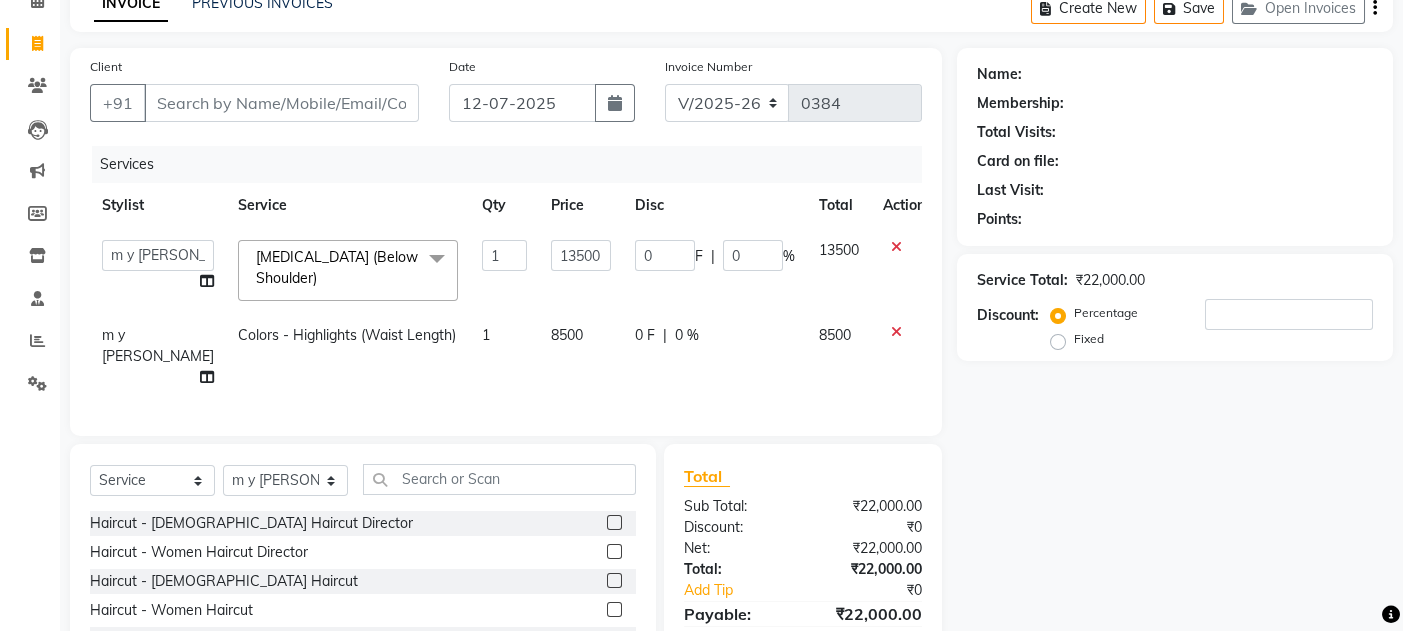 click on "13500" 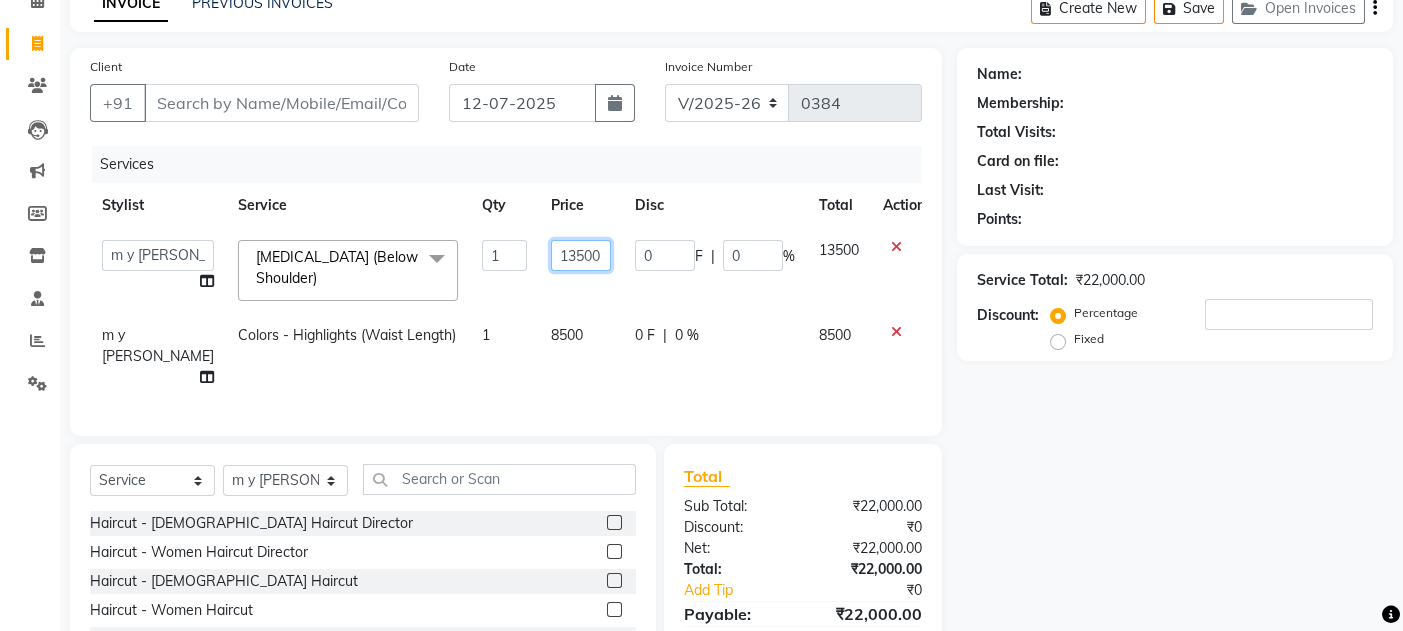 click on "13500" 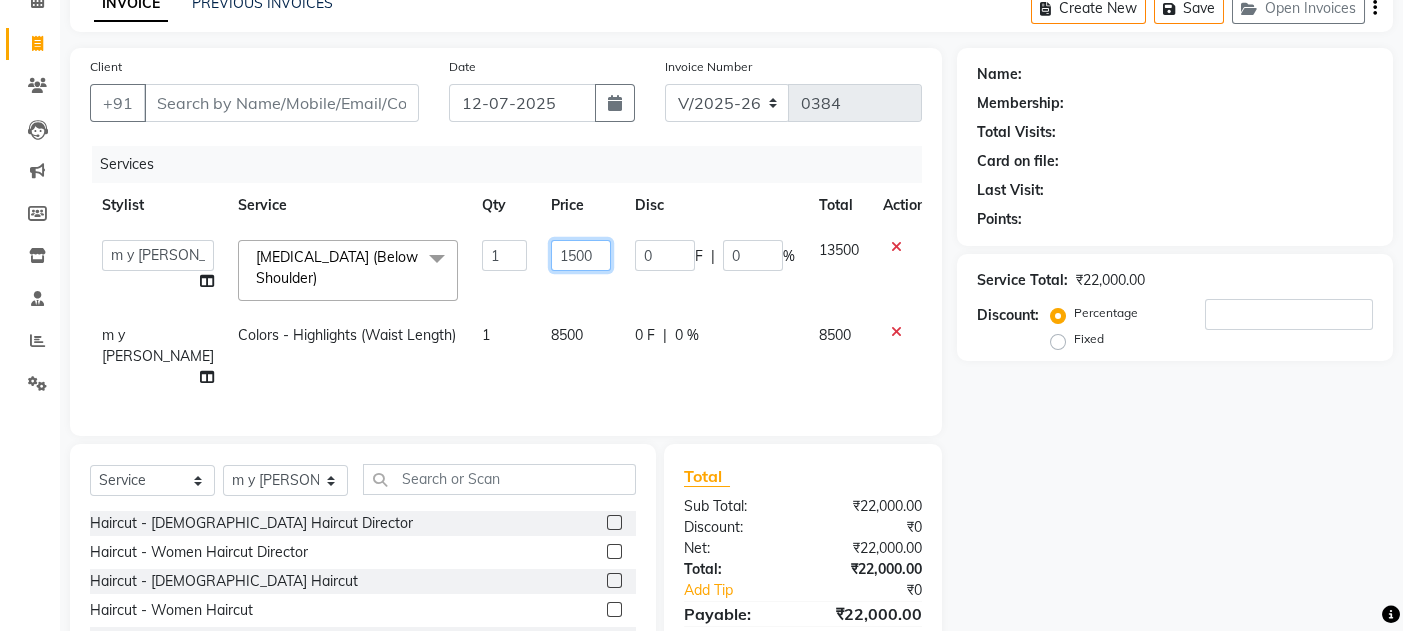 type on "14500" 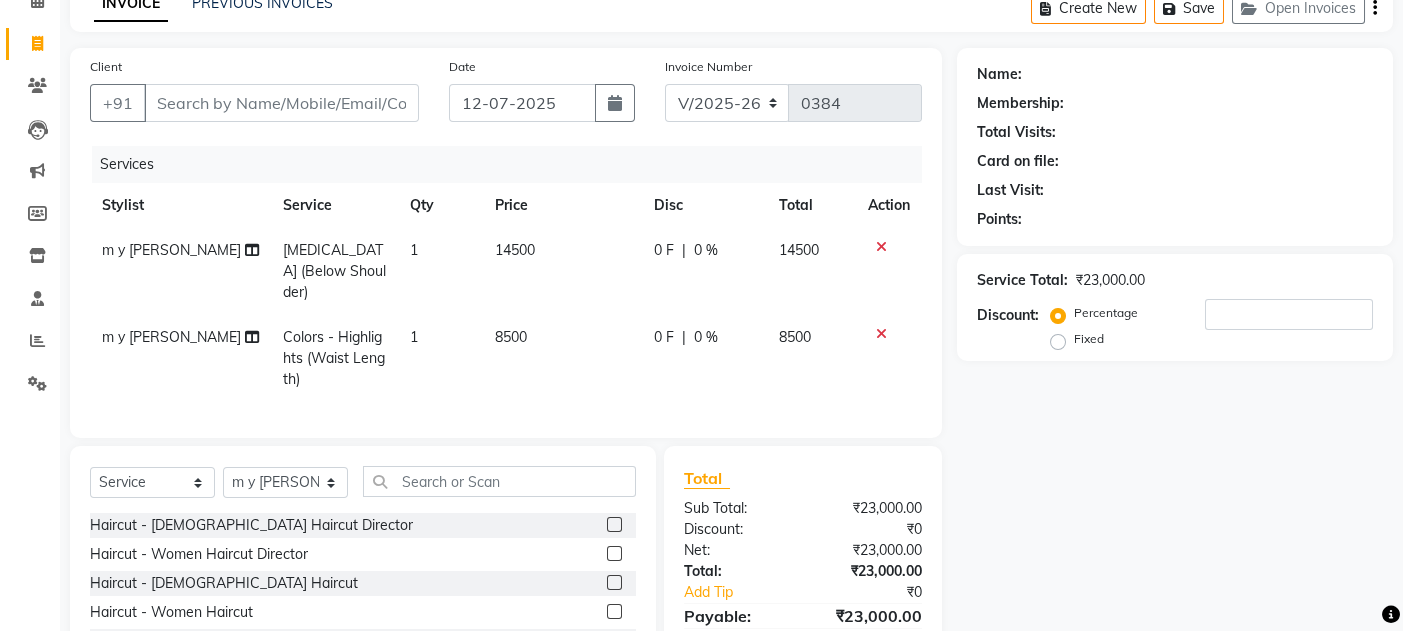 click on "8500" 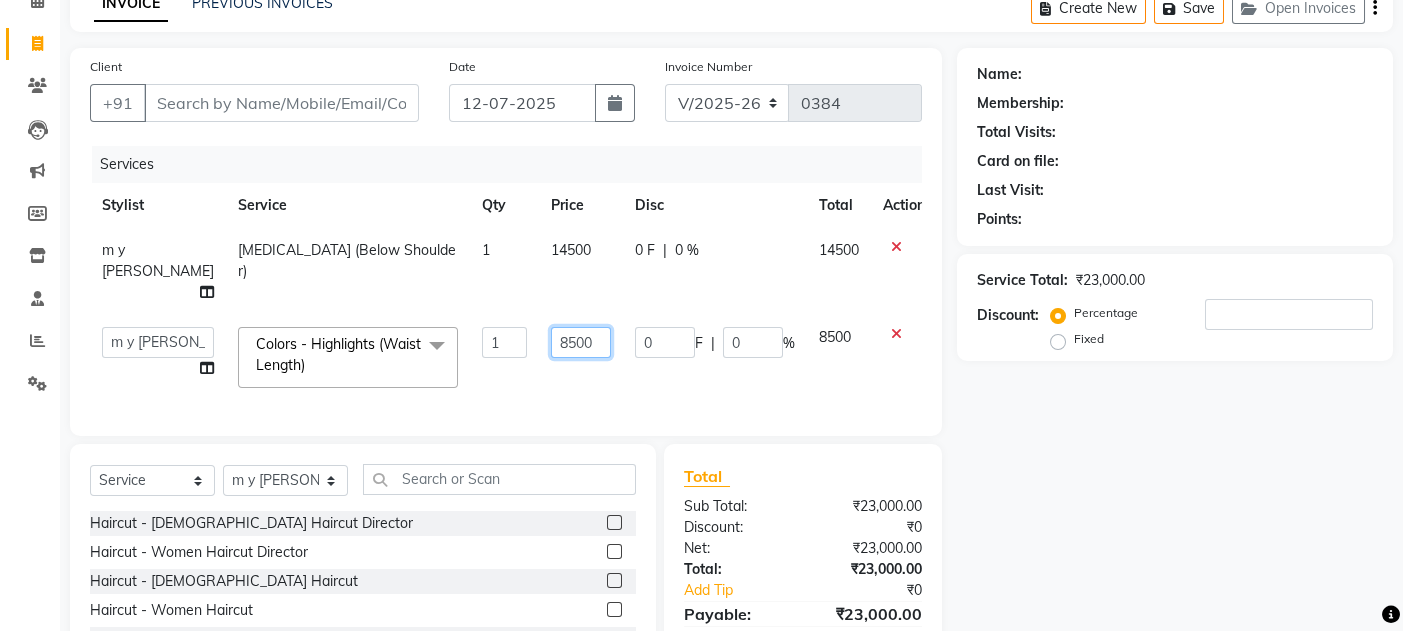 click on "8500" 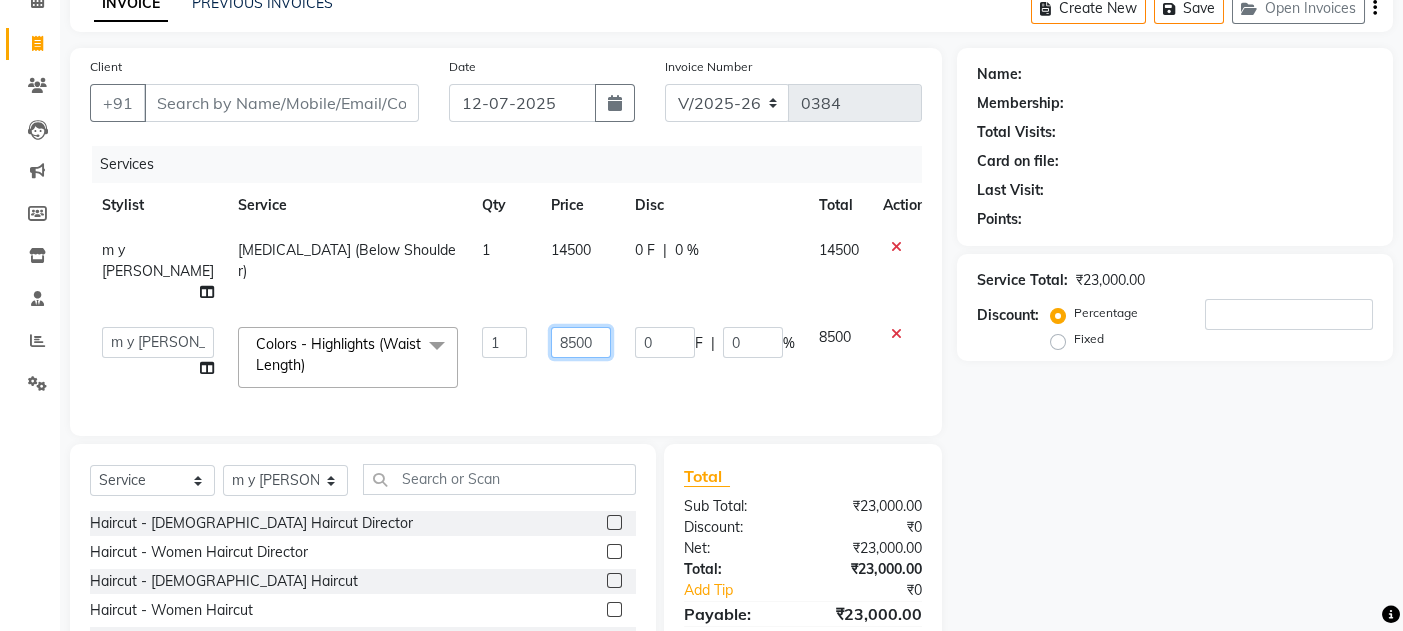 click on "8500" 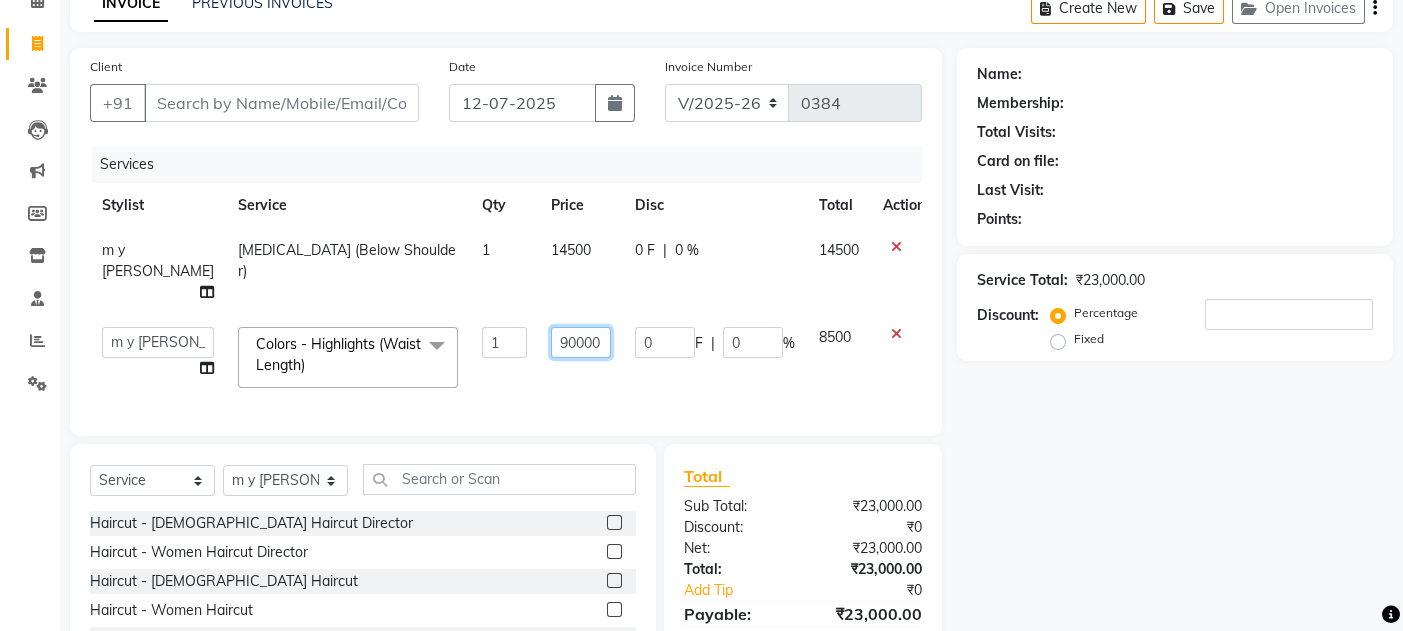 type on "9000" 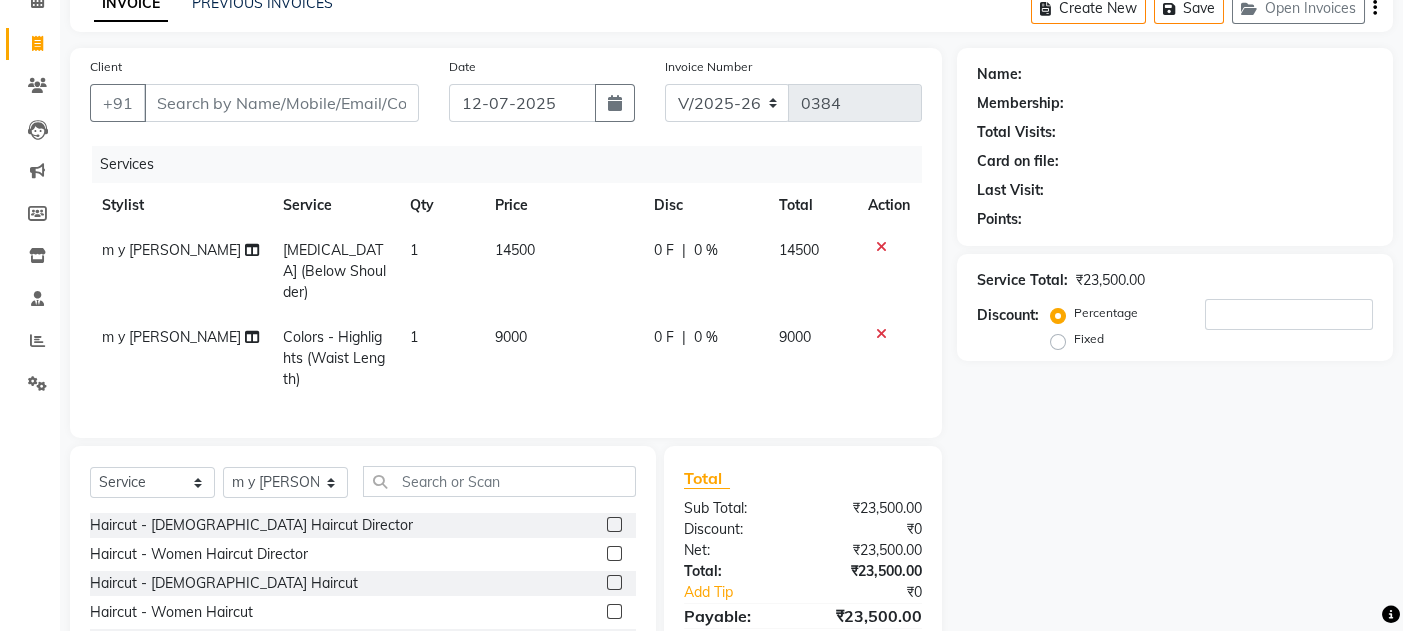 click on "9000" 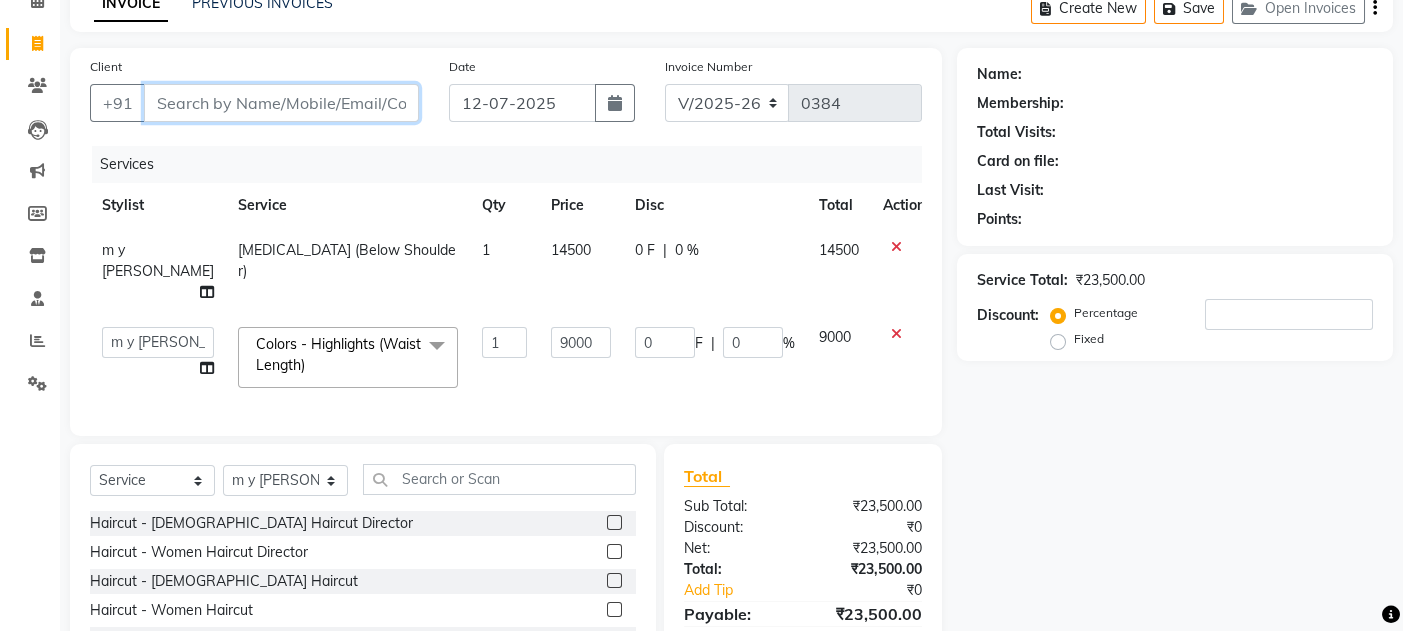 click on "Client" at bounding box center [281, 103] 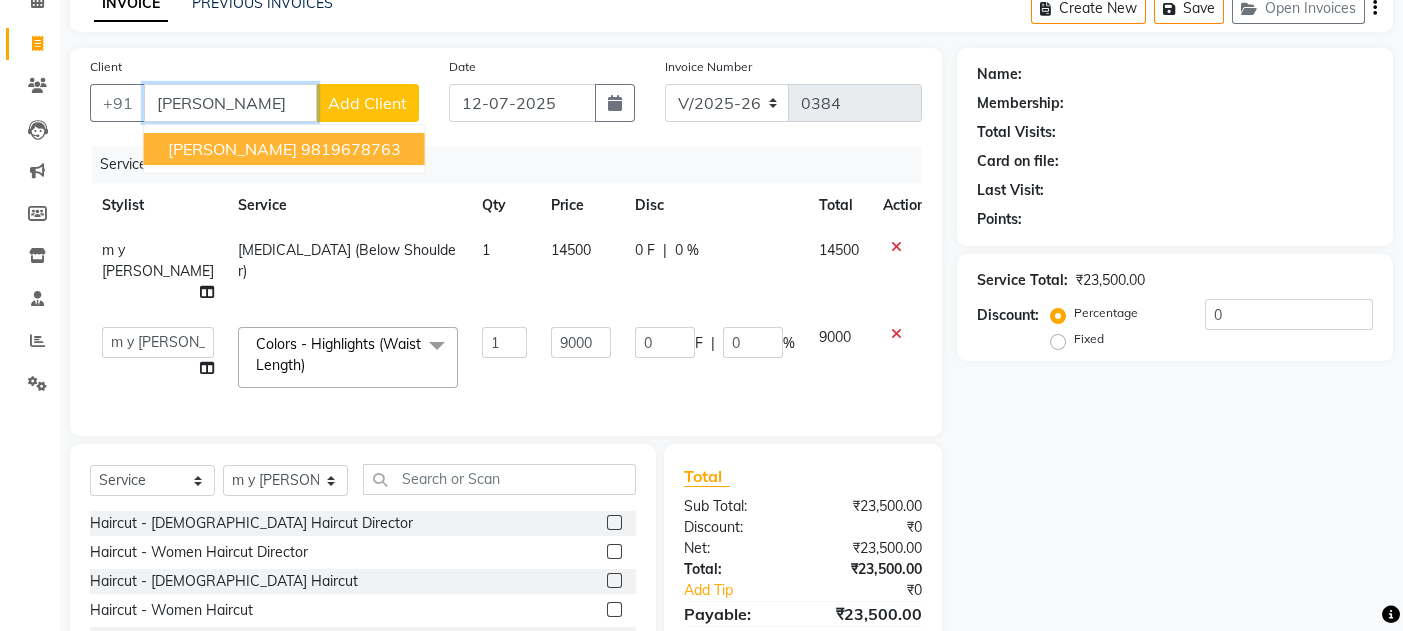 type on "yogit" 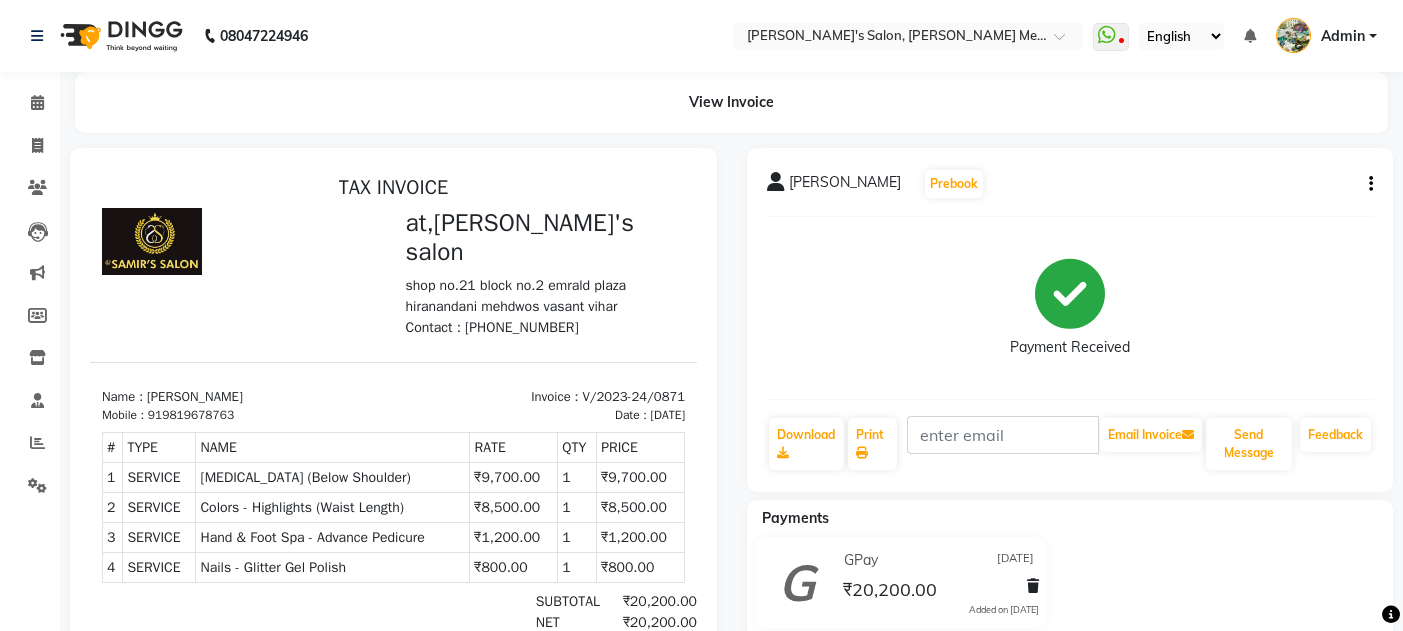 scroll, scrollTop: 0, scrollLeft: 0, axis: both 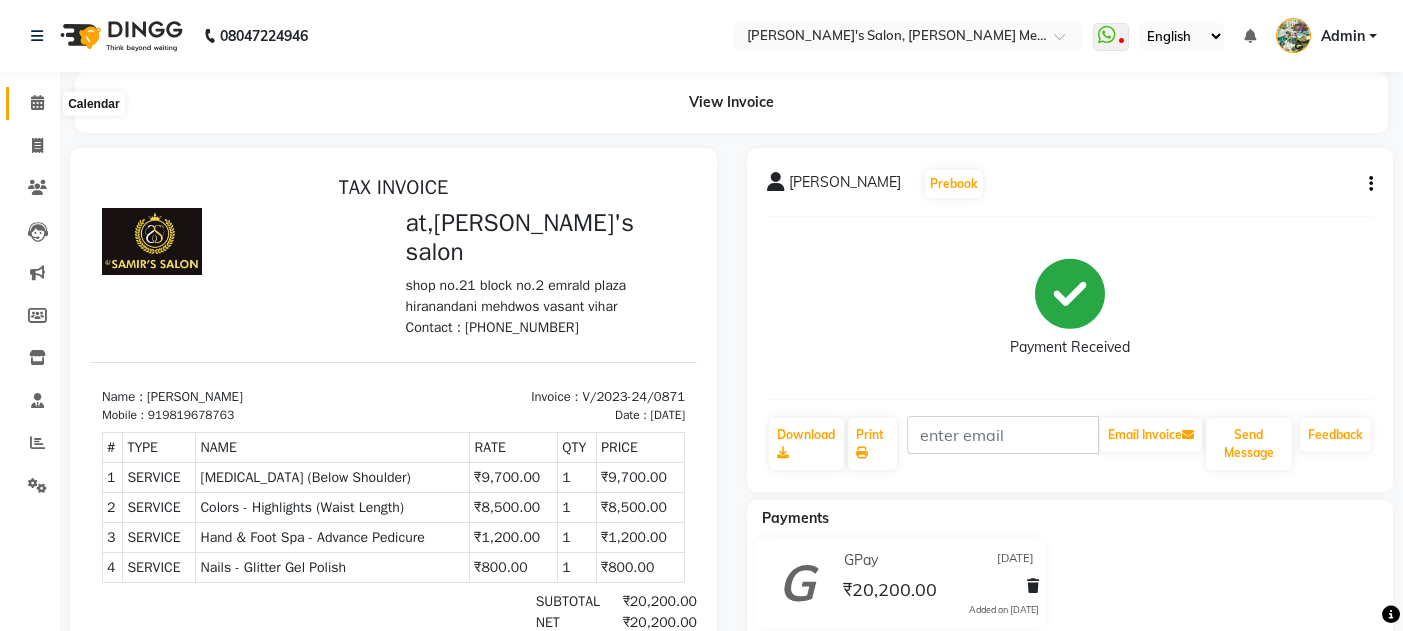 click 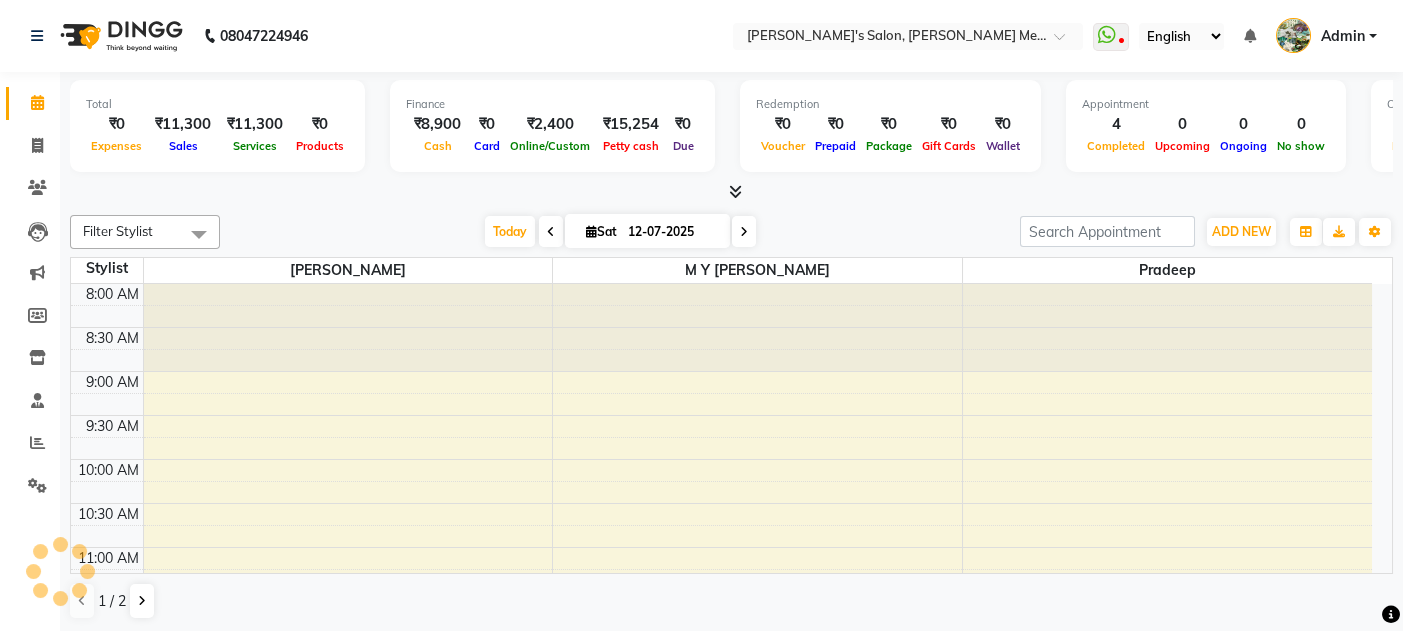 scroll, scrollTop: 957, scrollLeft: 0, axis: vertical 